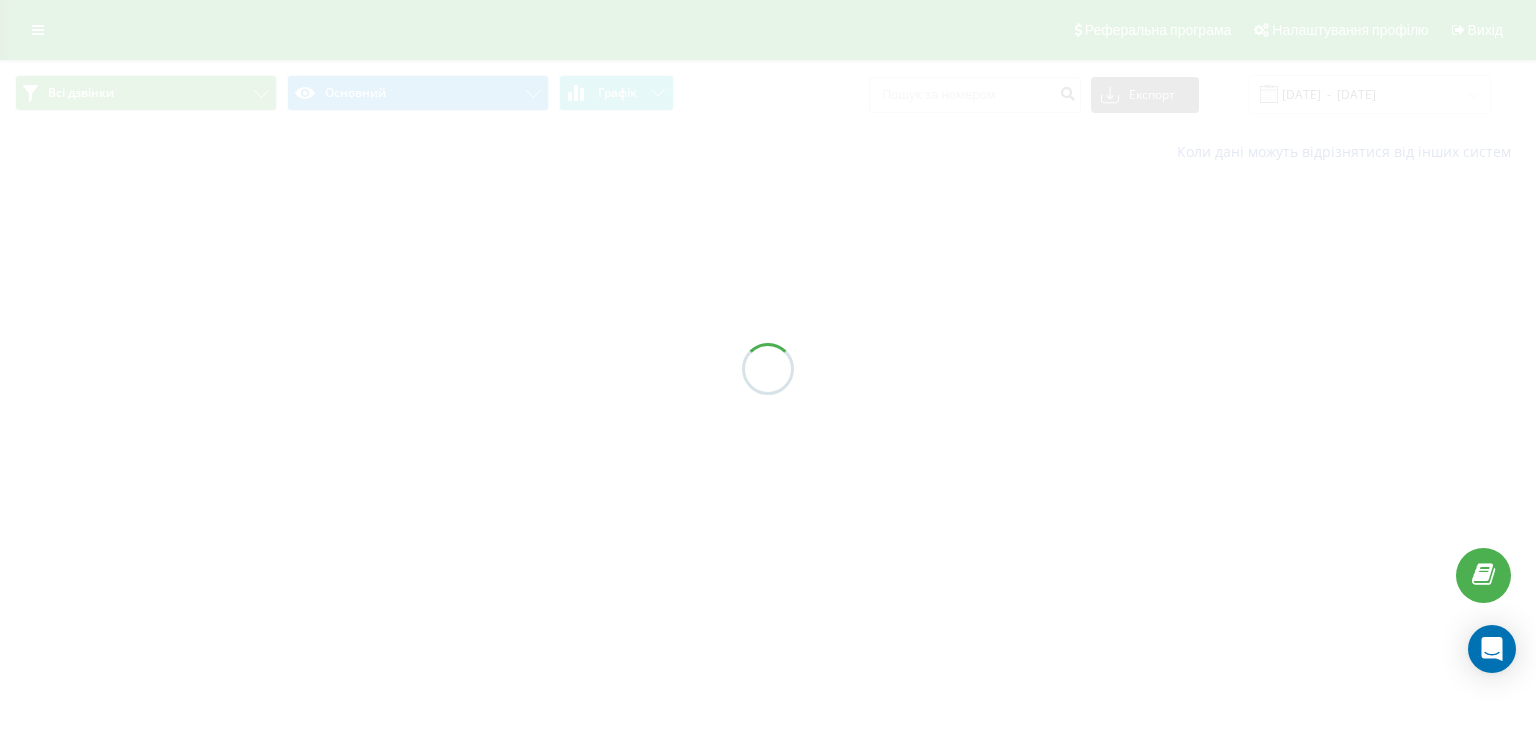 scroll, scrollTop: 0, scrollLeft: 0, axis: both 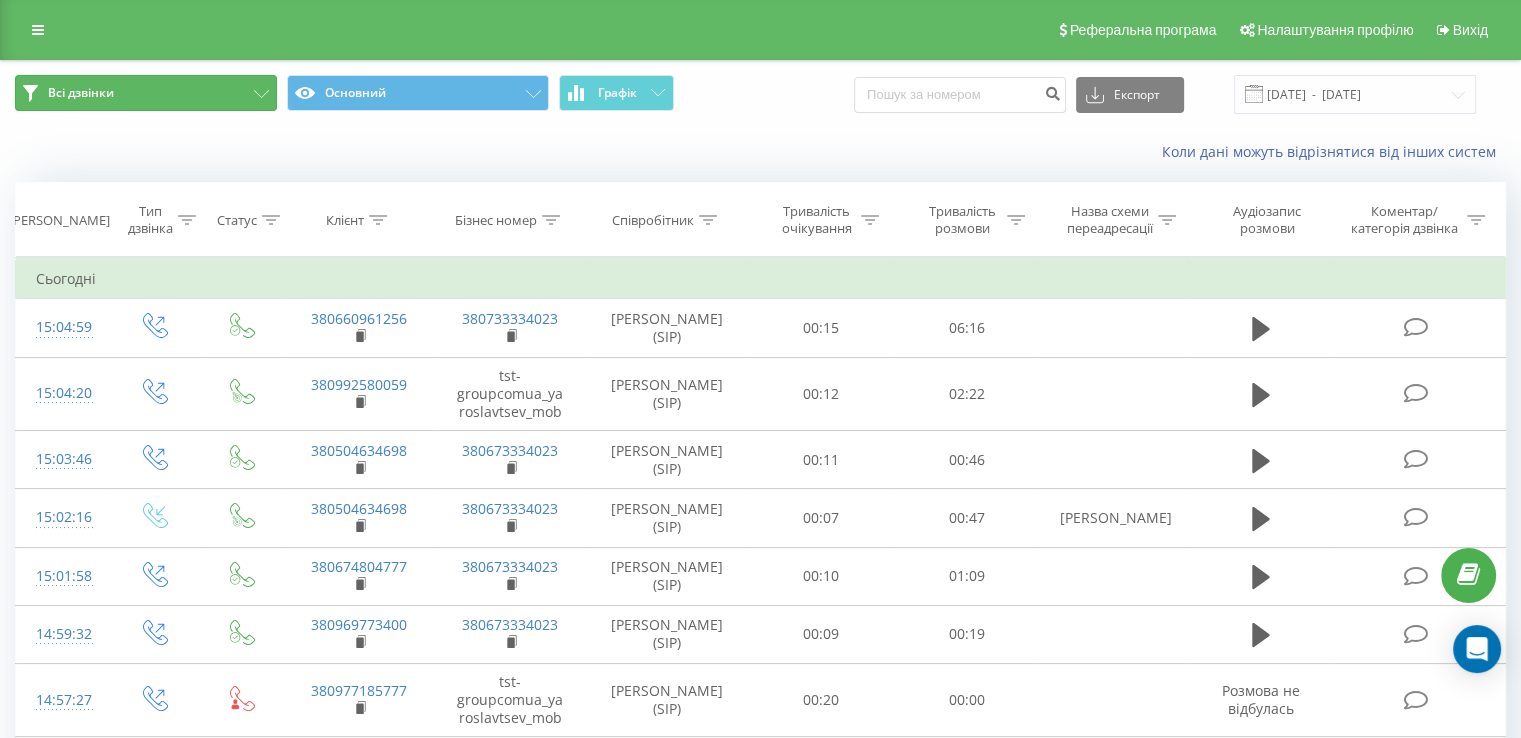 drag, startPoint x: 200, startPoint y: 95, endPoint x: 777, endPoint y: 148, distance: 579.429 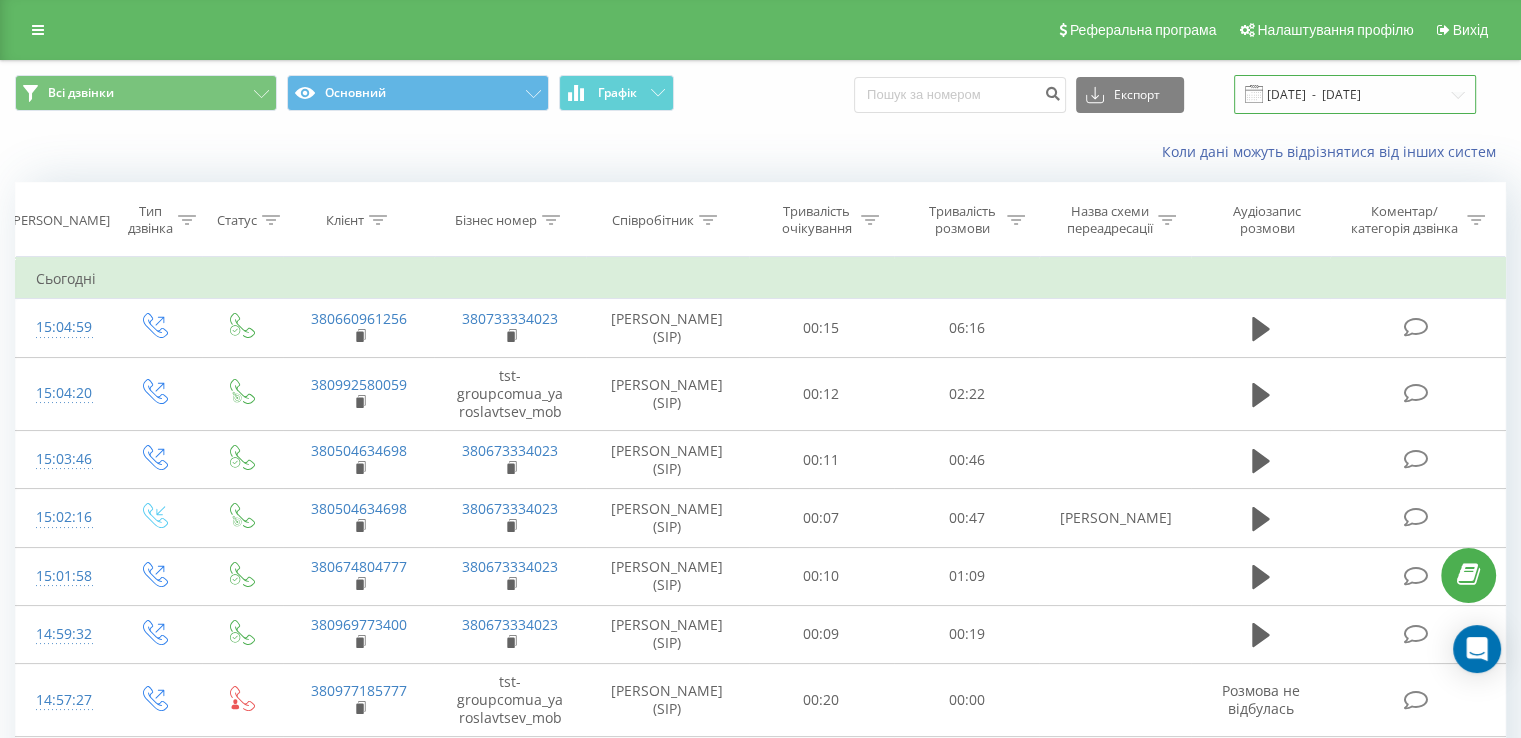 click on "[DATE]  -  [DATE]" at bounding box center [1355, 94] 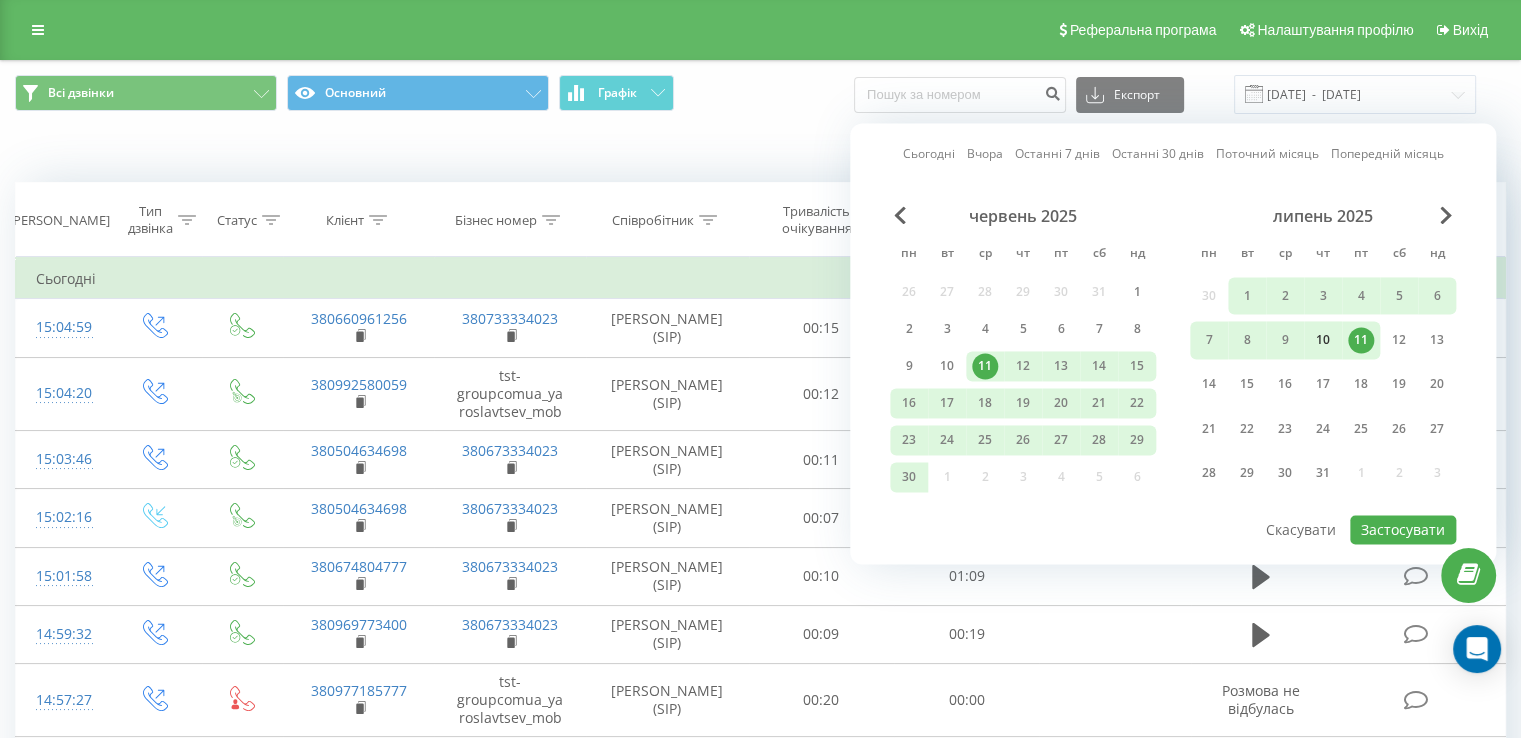 click on "10" at bounding box center (1323, 340) 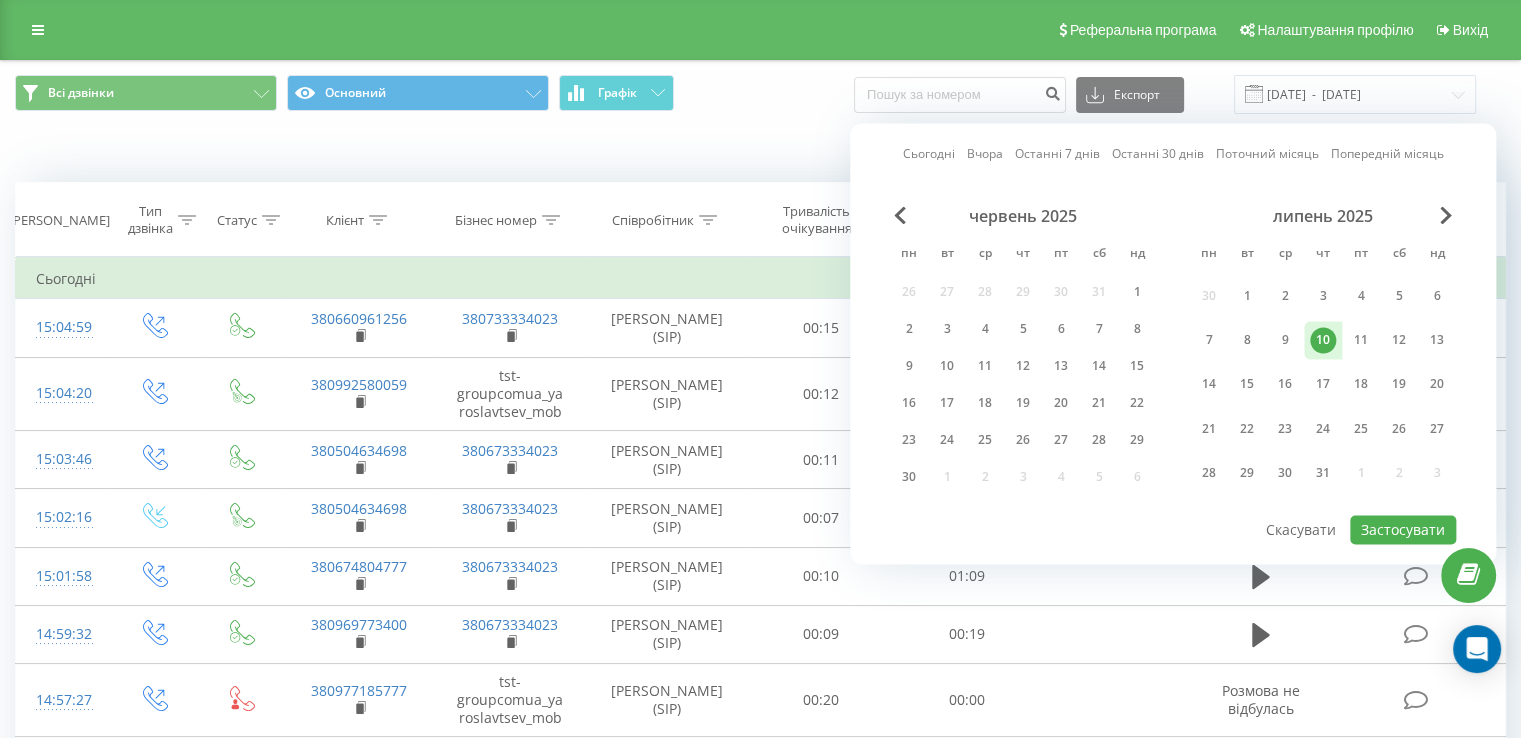 click on "10" at bounding box center [1323, 340] 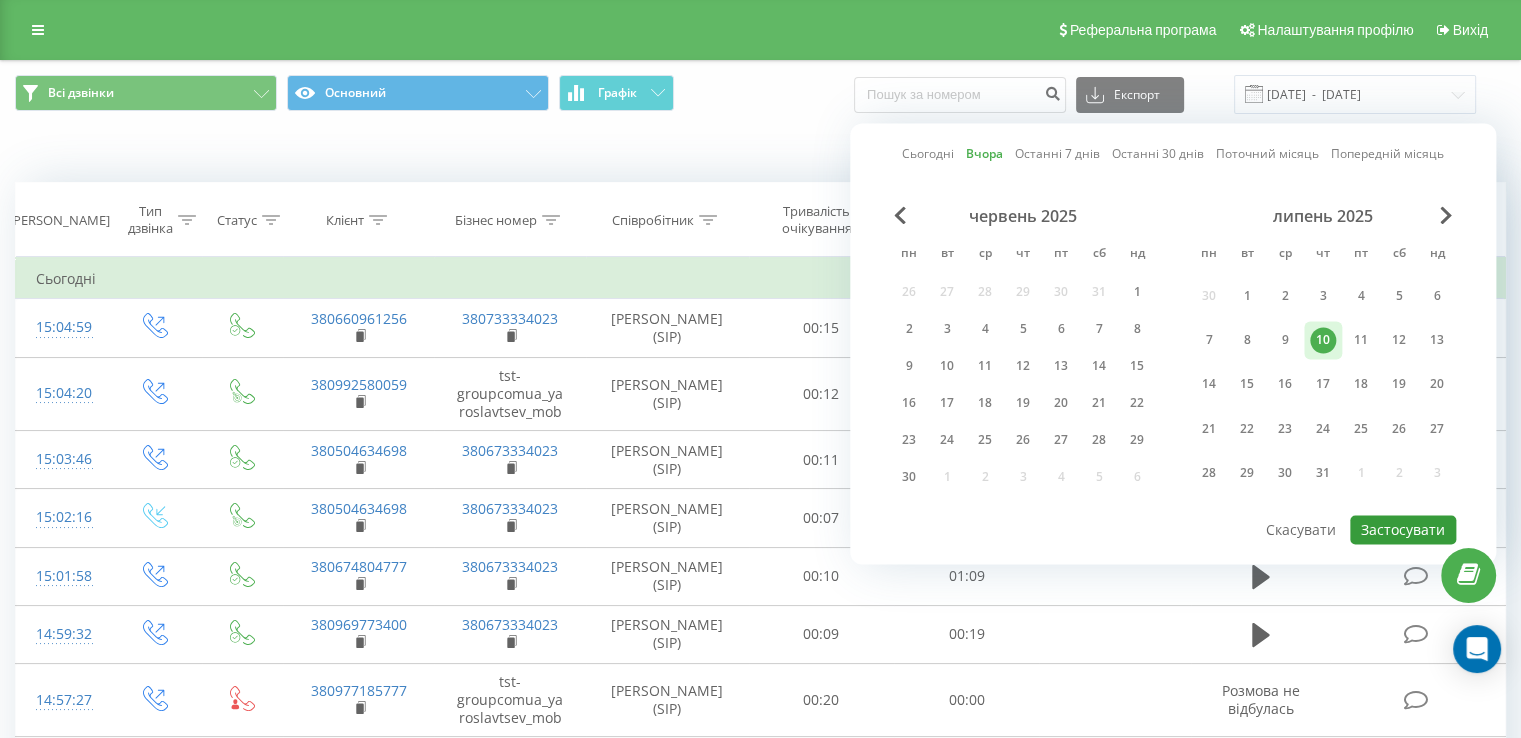 click on "Застосувати" at bounding box center [1403, 529] 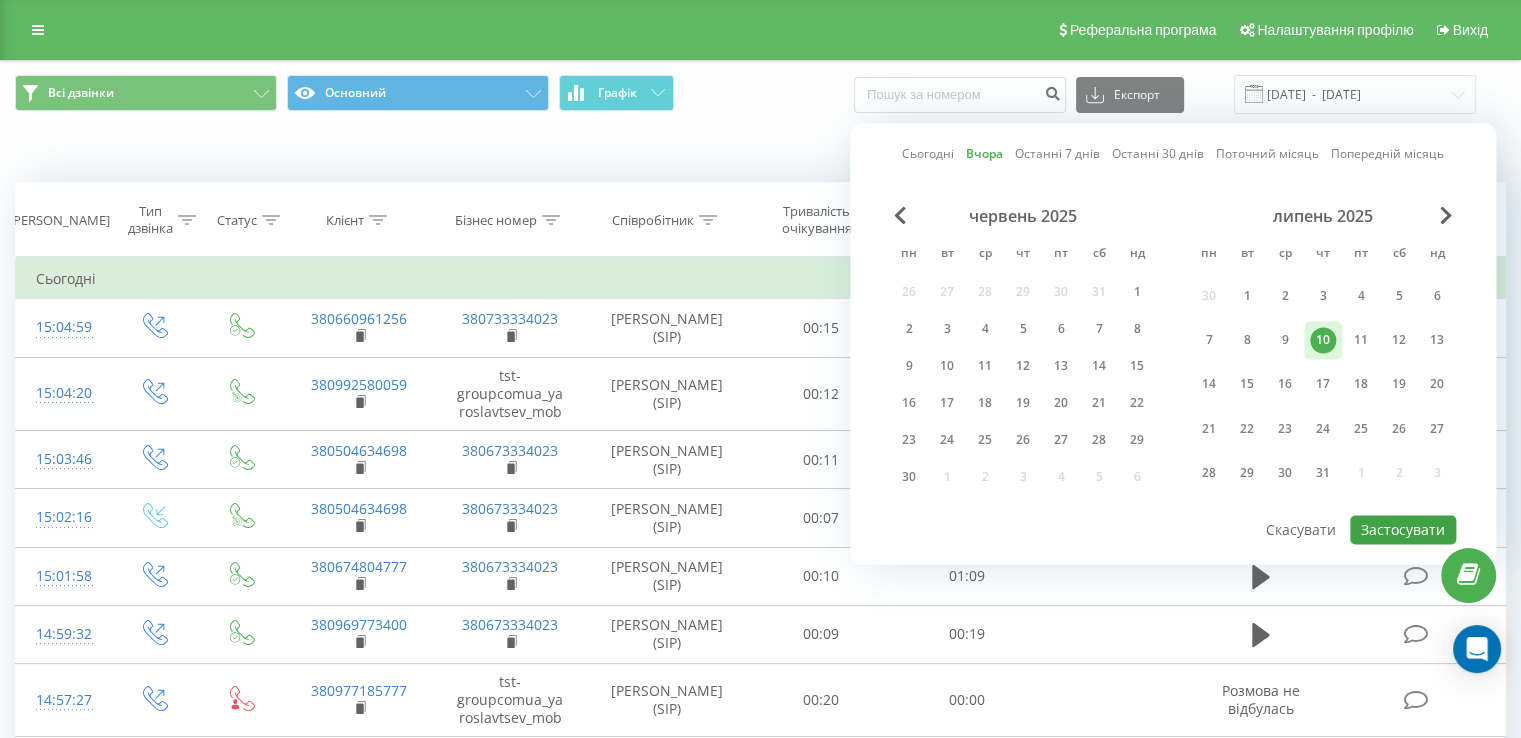 type on "[DATE]  -  [DATE]" 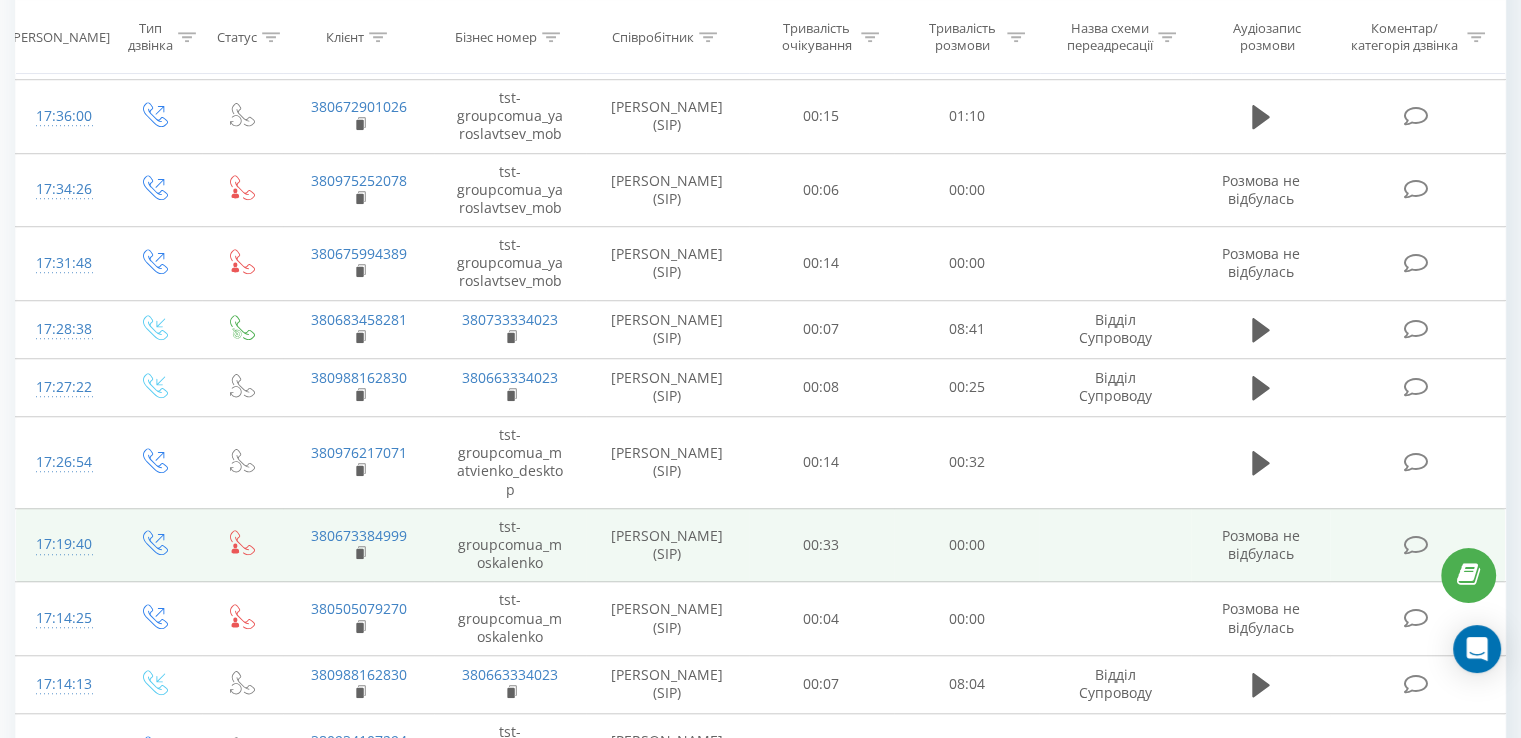 scroll, scrollTop: 1455, scrollLeft: 0, axis: vertical 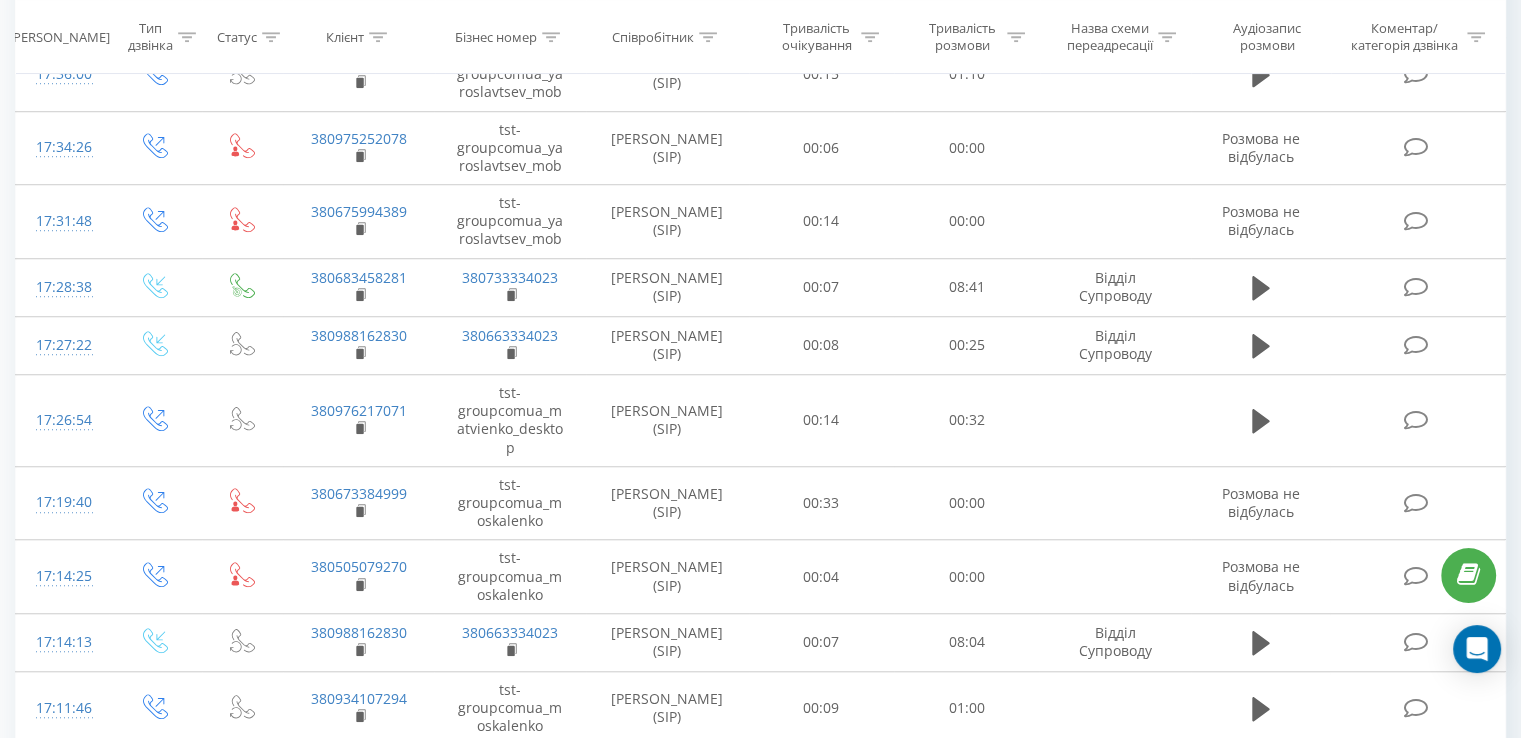 click at bounding box center [191, 864] 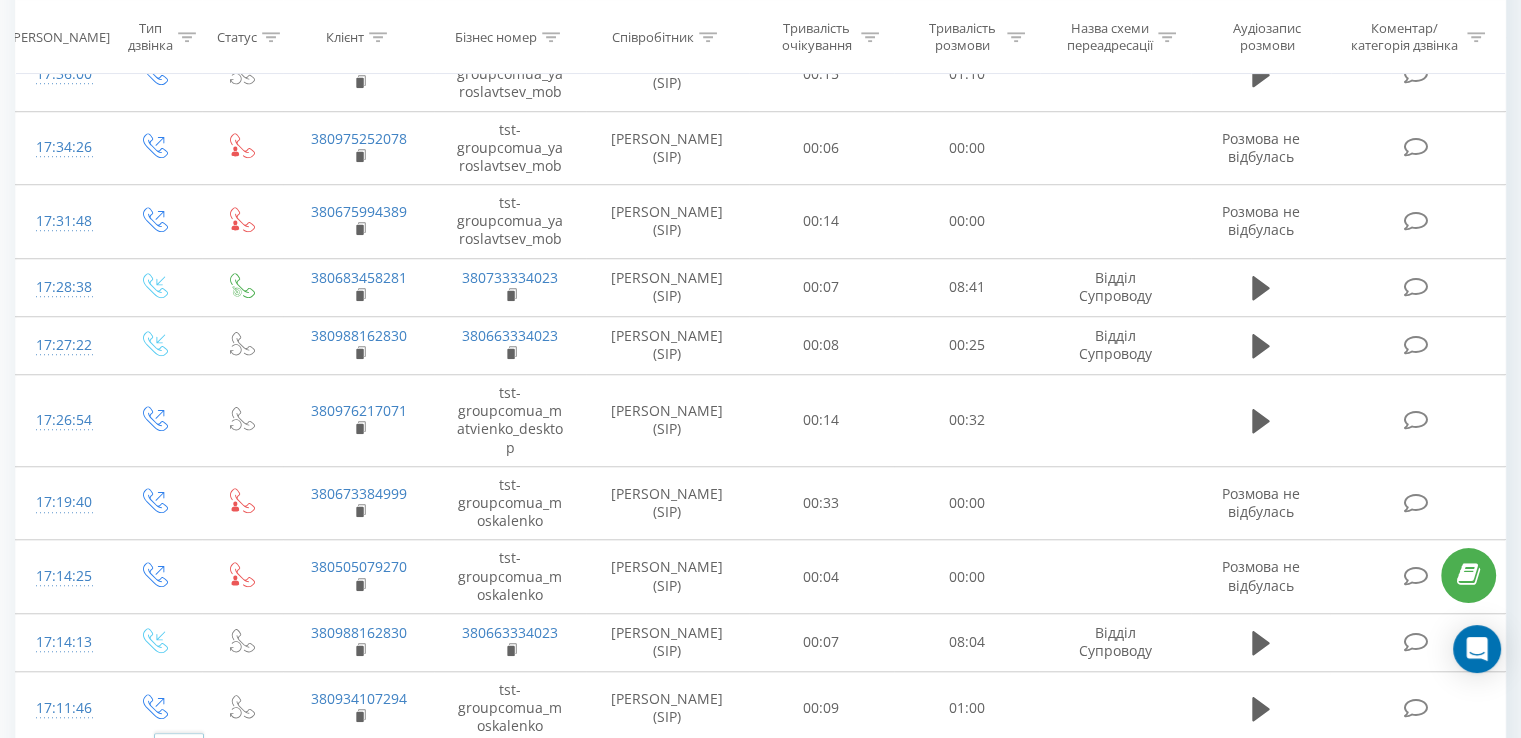 click on "100" at bounding box center (175, 835) 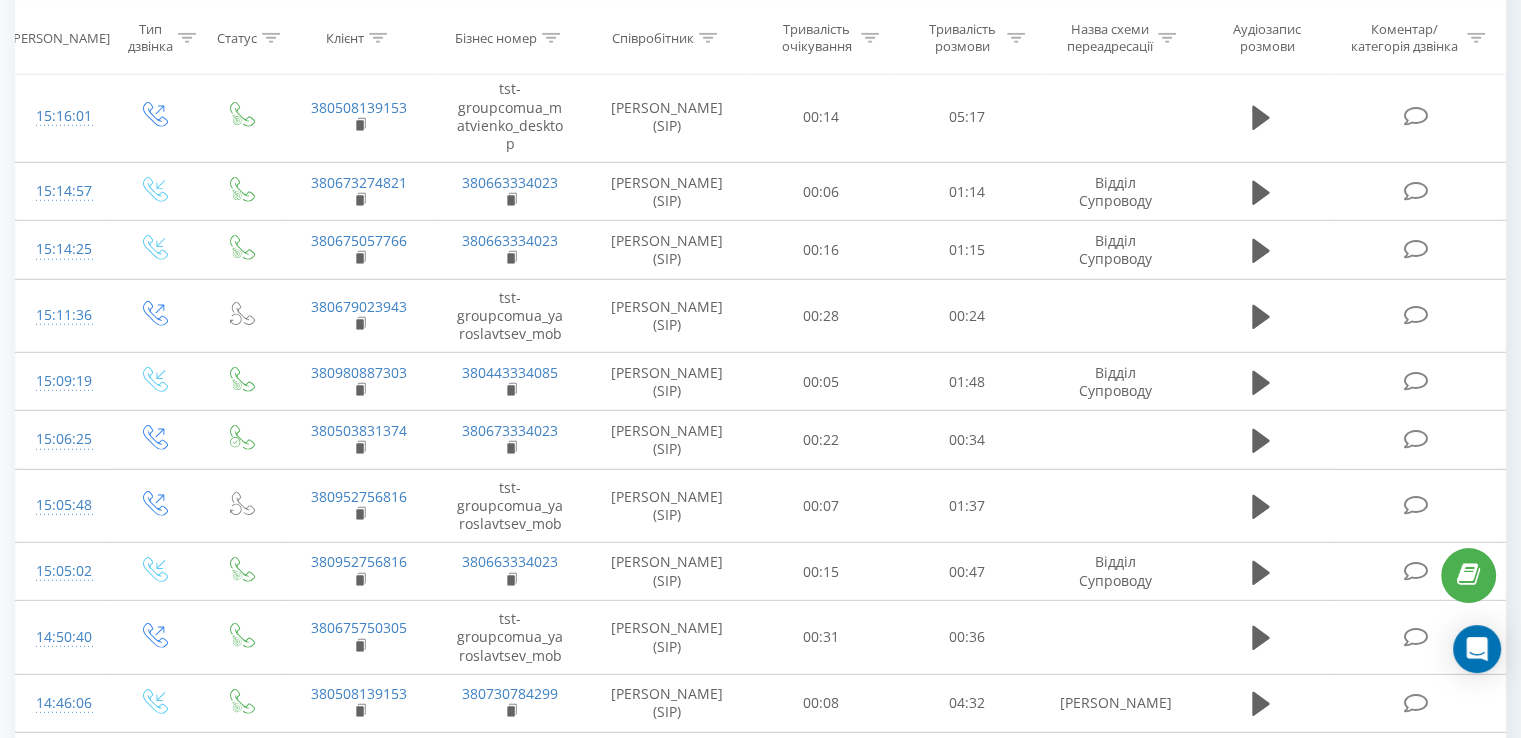 scroll, scrollTop: 6795, scrollLeft: 0, axis: vertical 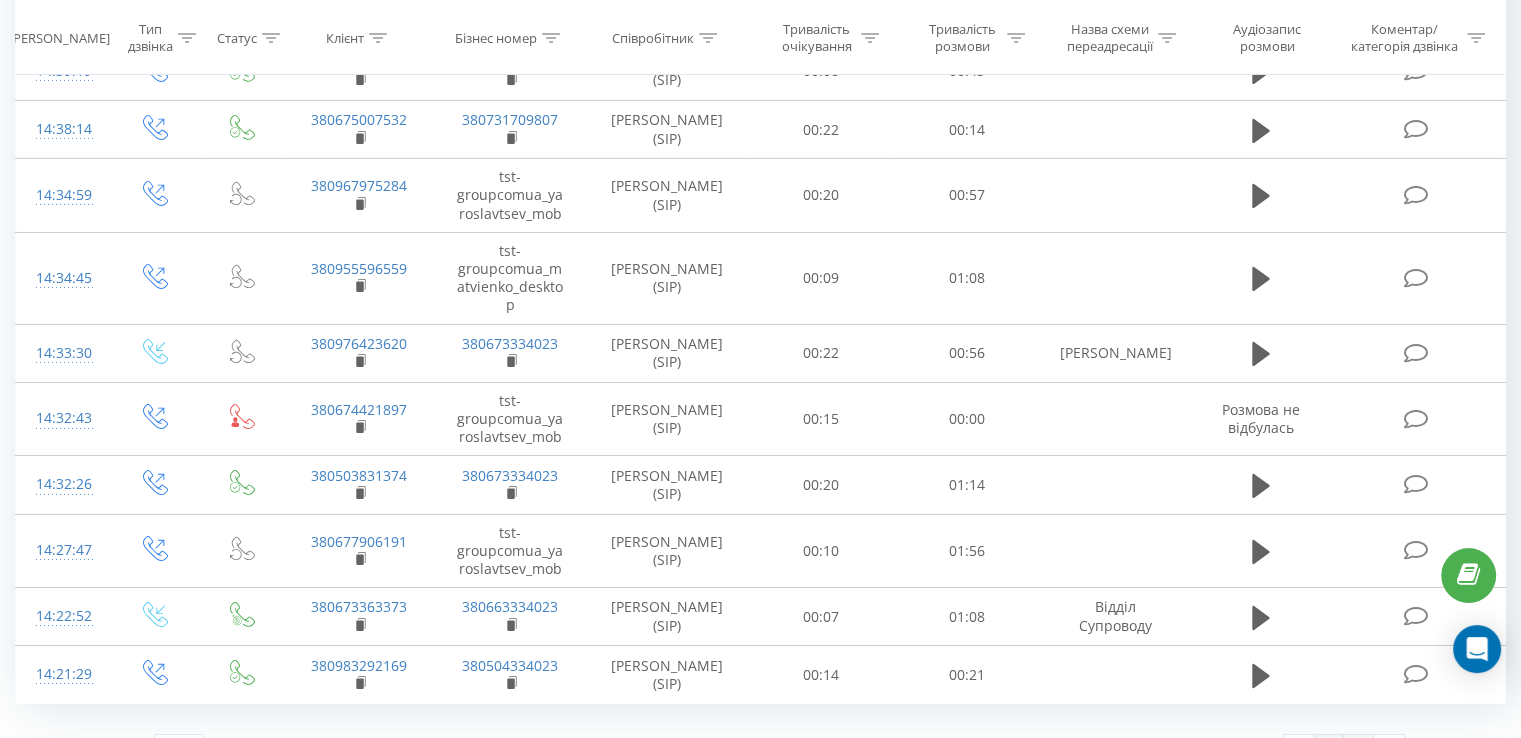 click on "2" at bounding box center [1359, 749] 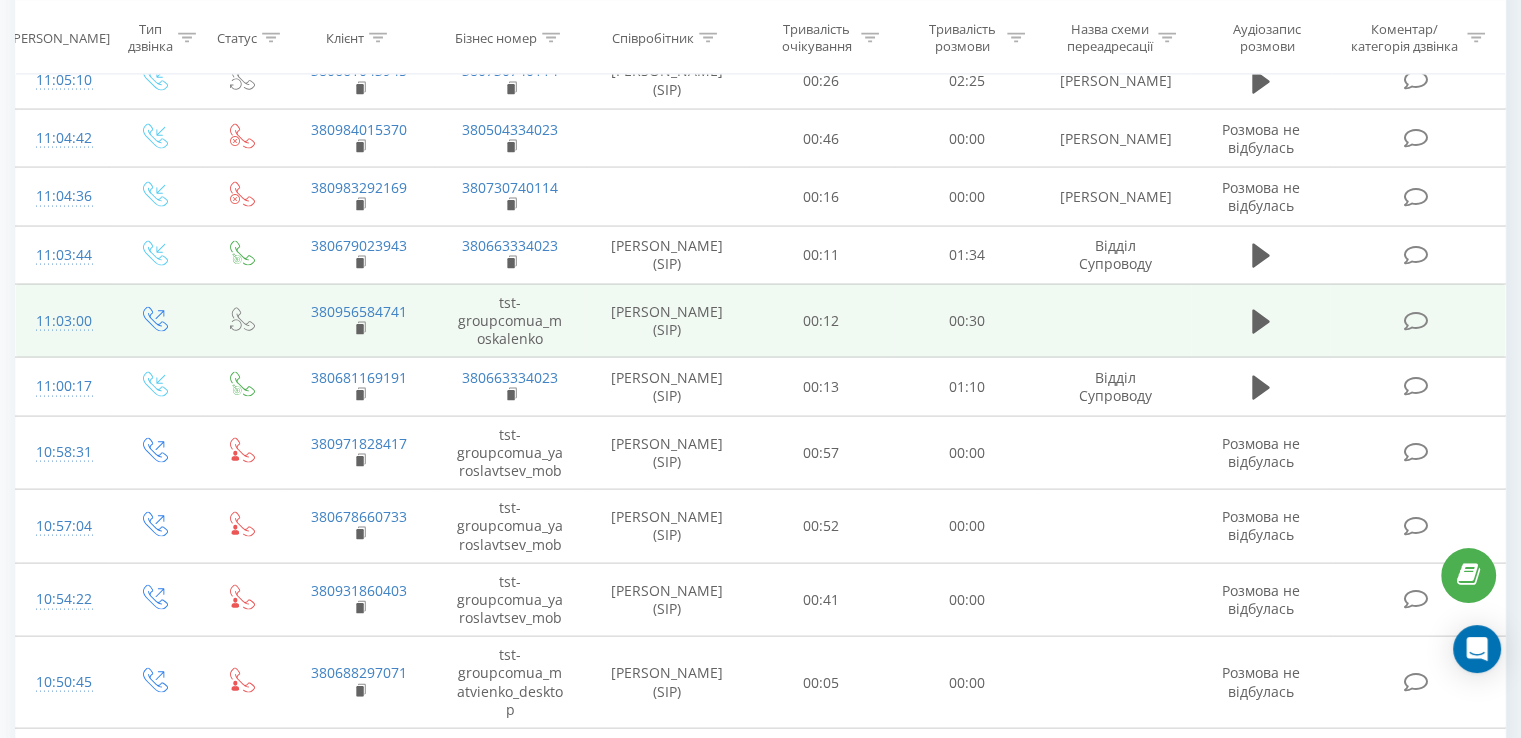 scroll, scrollTop: 4032, scrollLeft: 0, axis: vertical 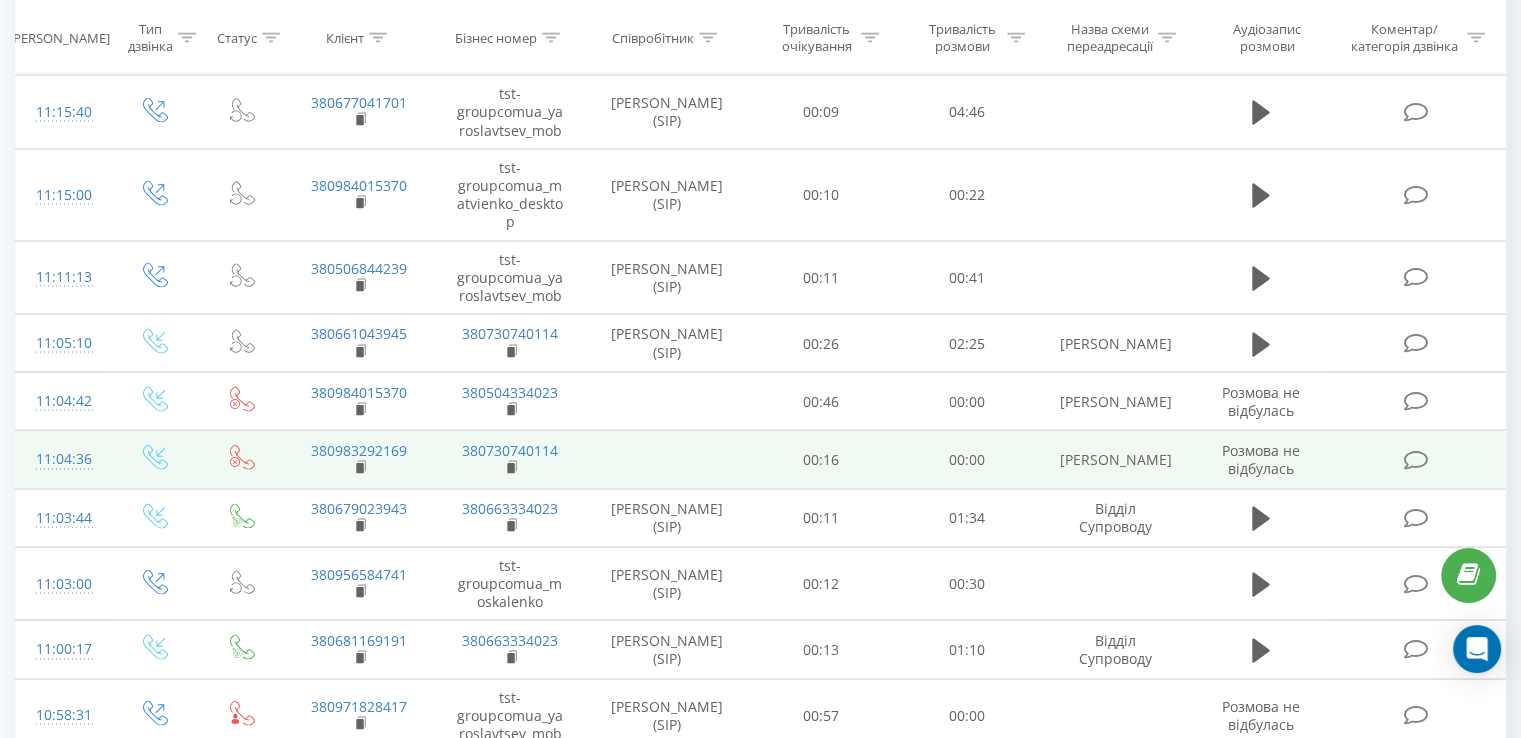 drag, startPoint x: 1082, startPoint y: 503, endPoint x: 1139, endPoint y: 528, distance: 62.241467 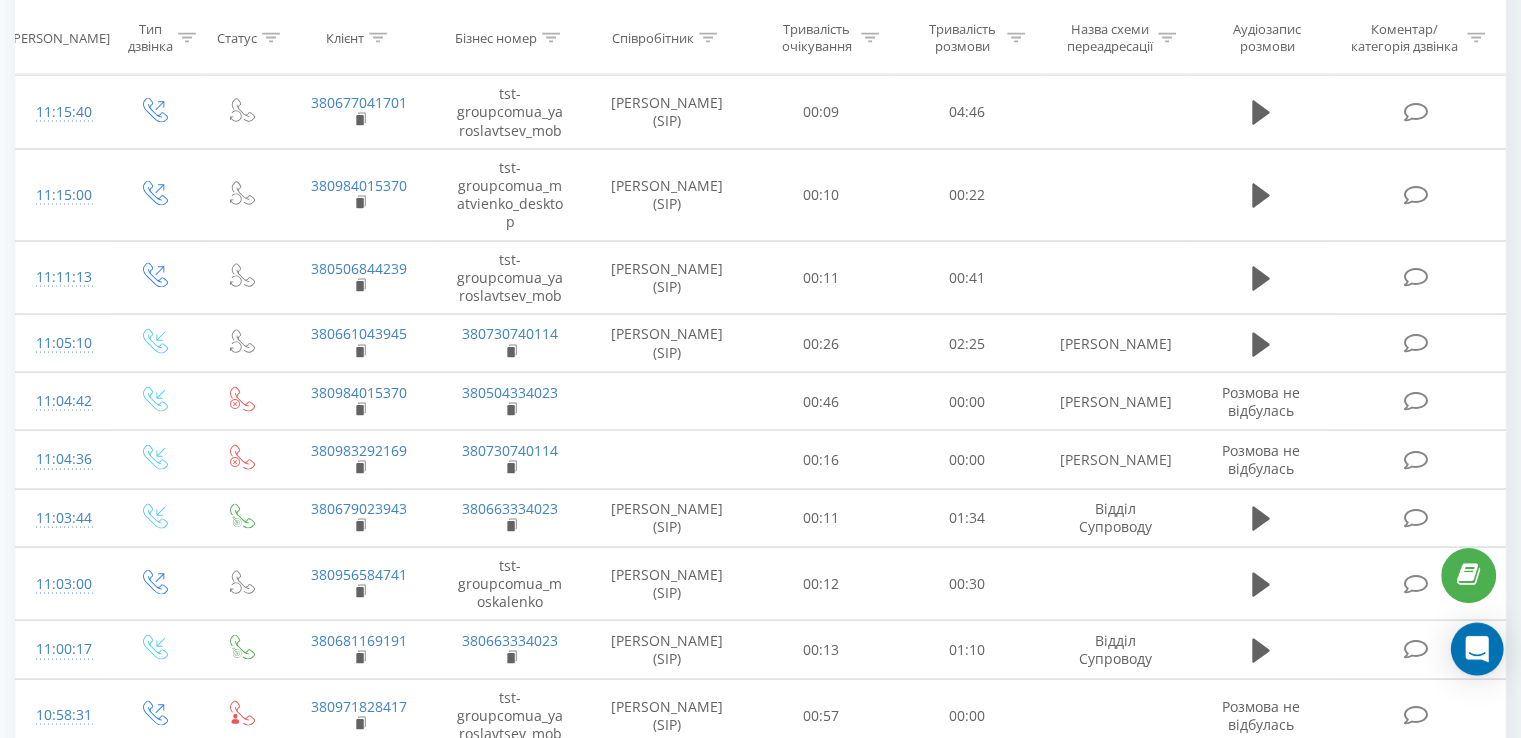 click 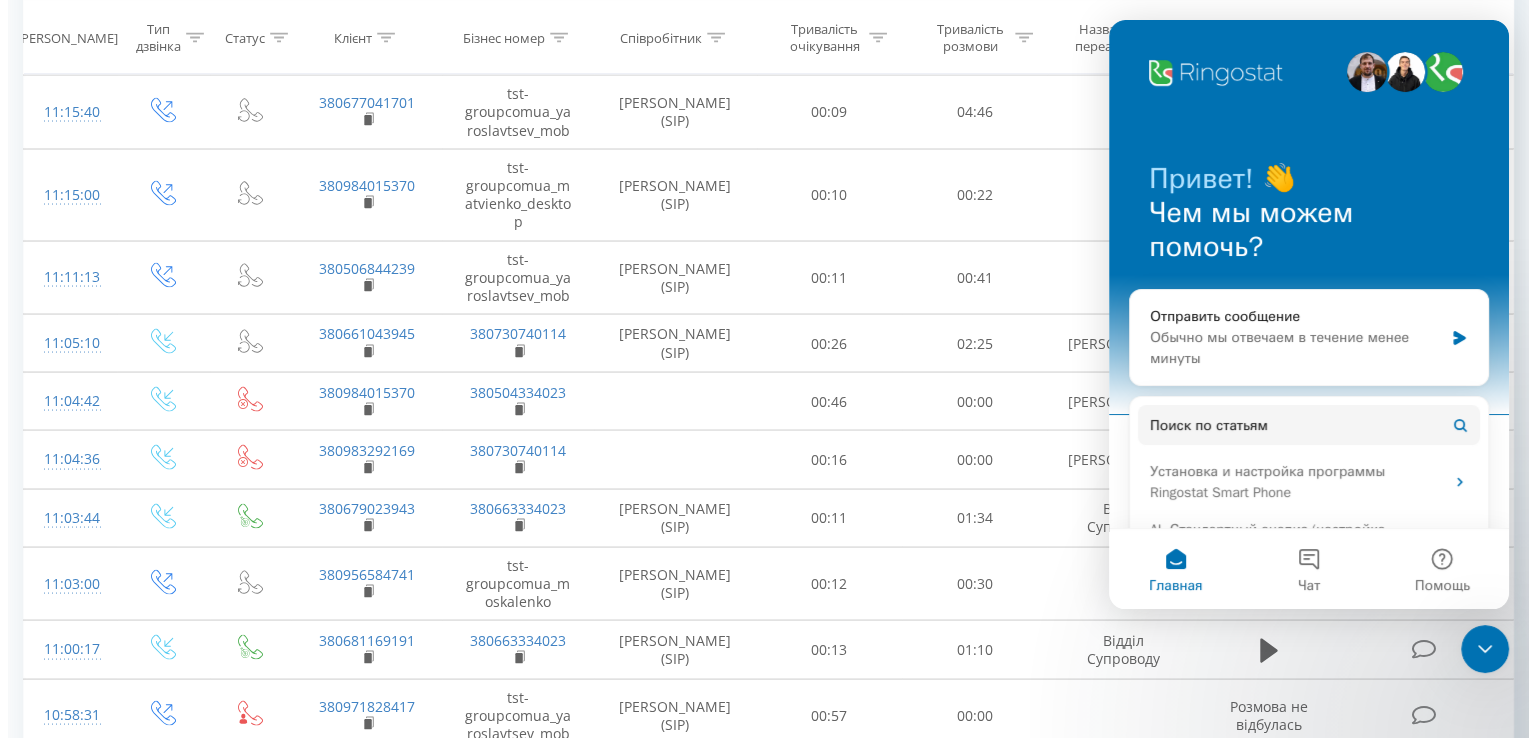scroll, scrollTop: 0, scrollLeft: 0, axis: both 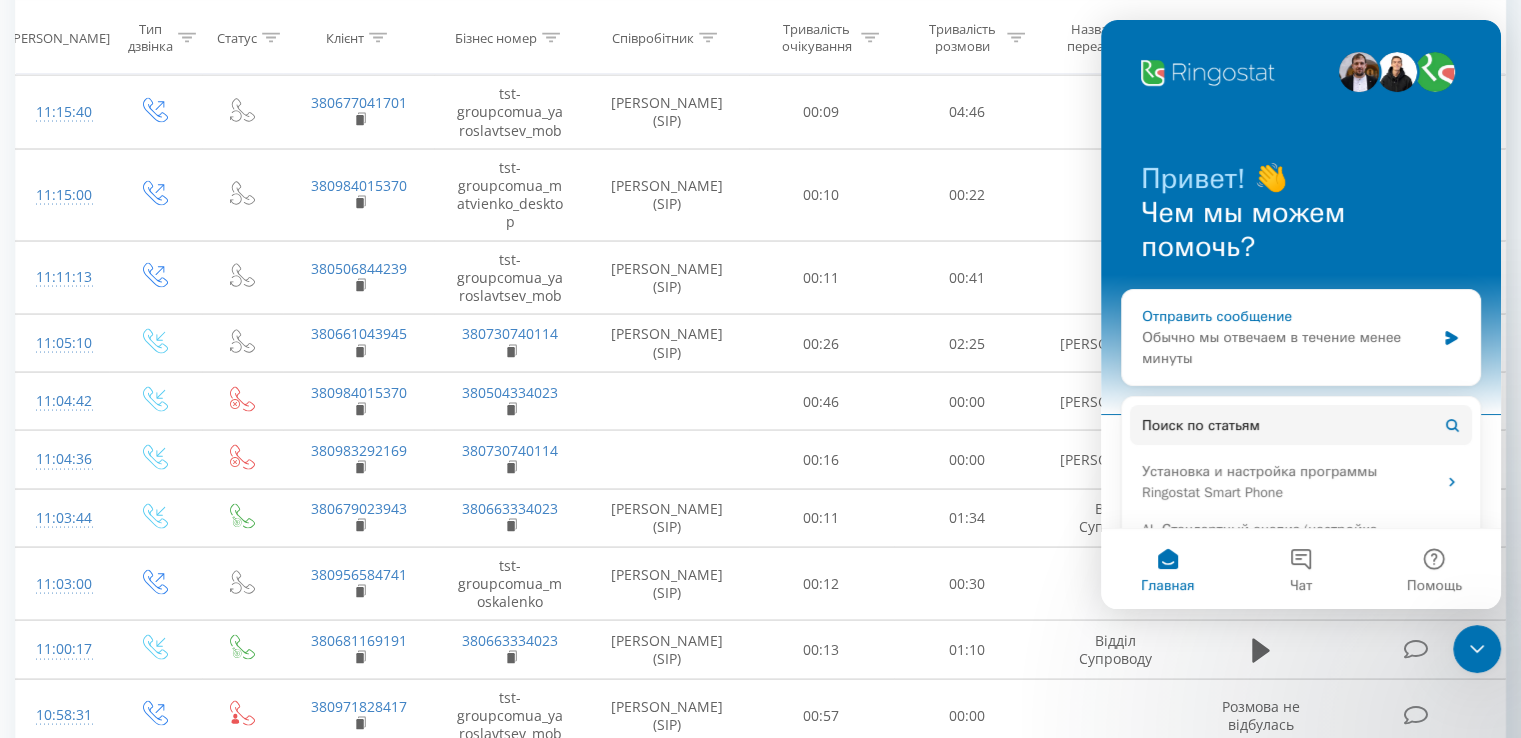 click on "Обычно мы отвечаем в течение менее минуты" at bounding box center (1288, 348) 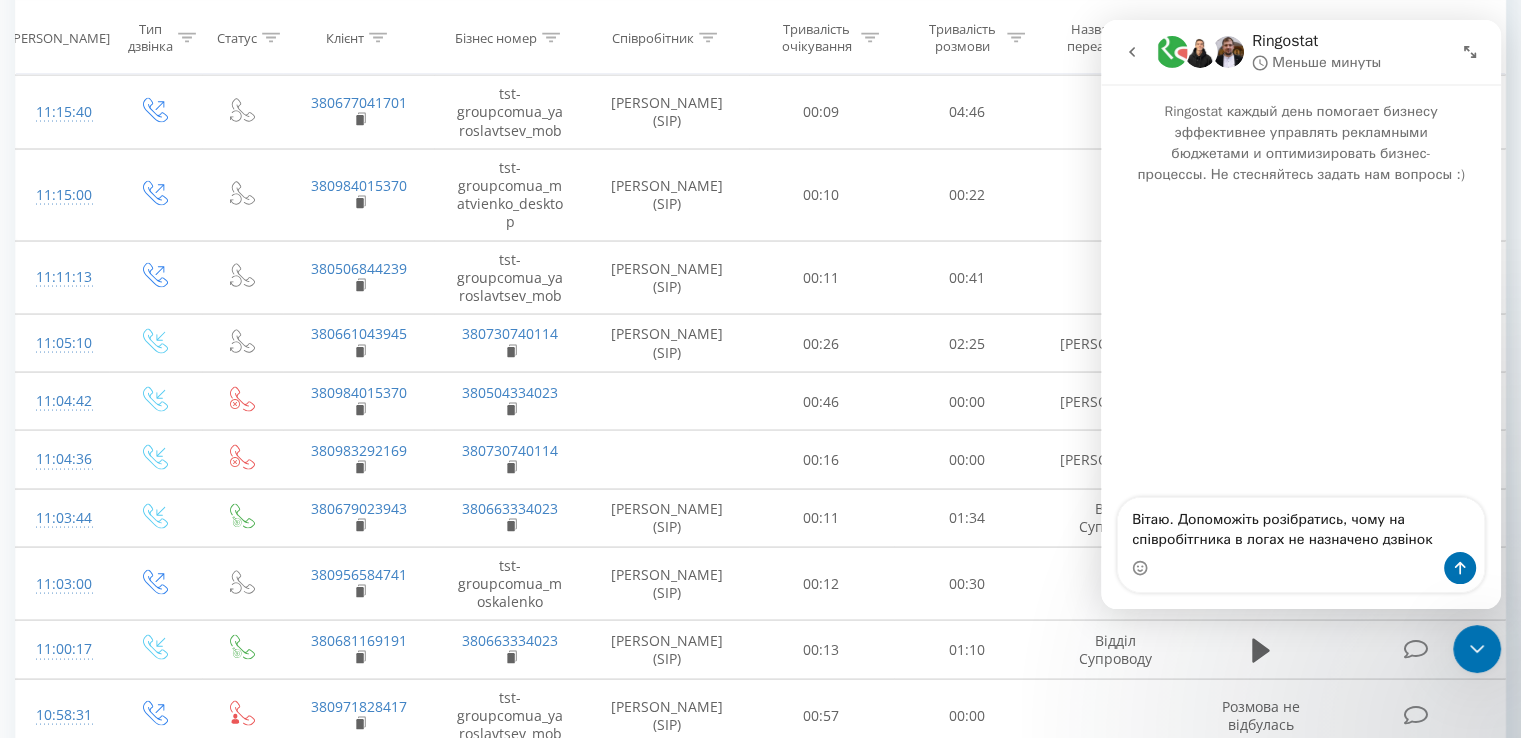 type on "Вітаю. Допоможіть розібратись, чому на співробітгника в логах не назначено дзвінок?" 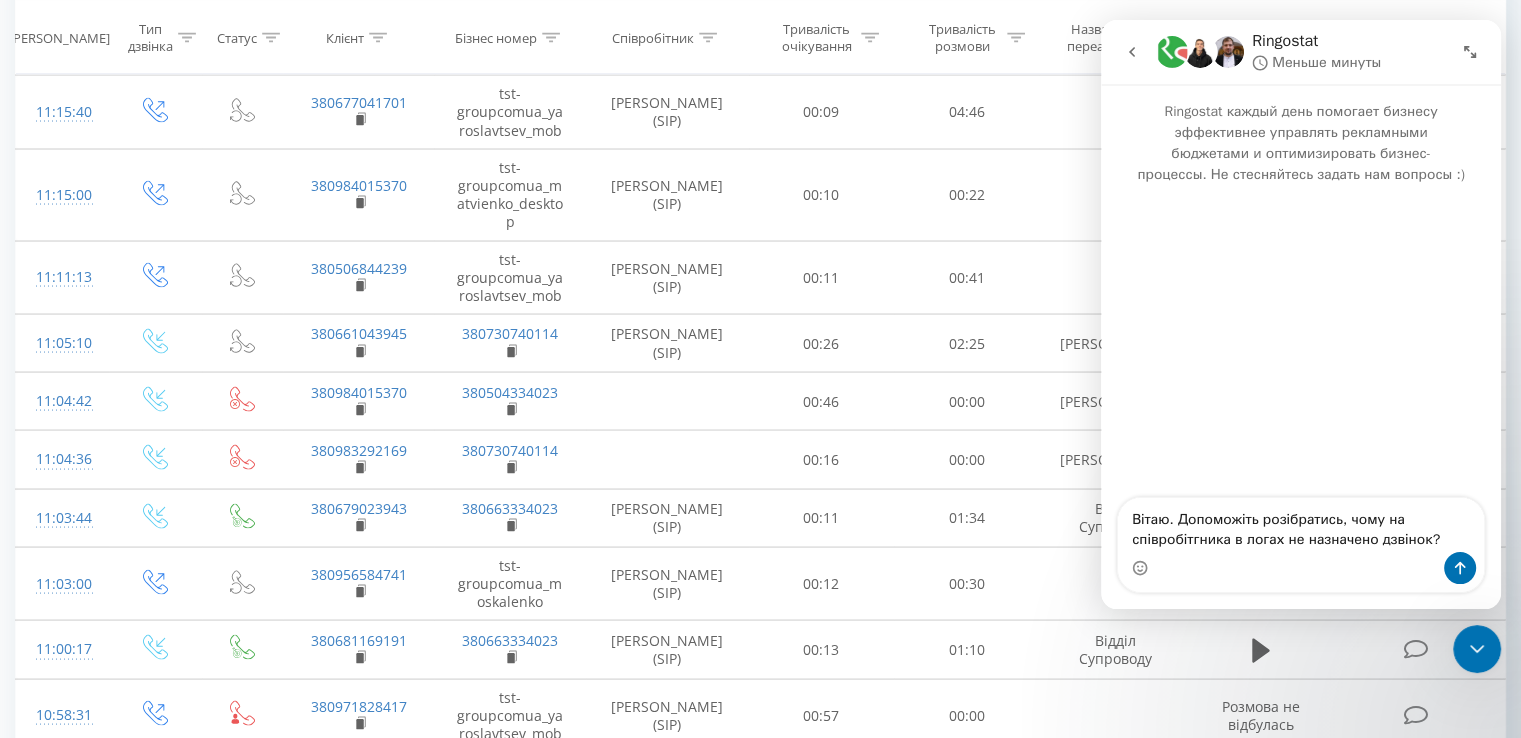 type 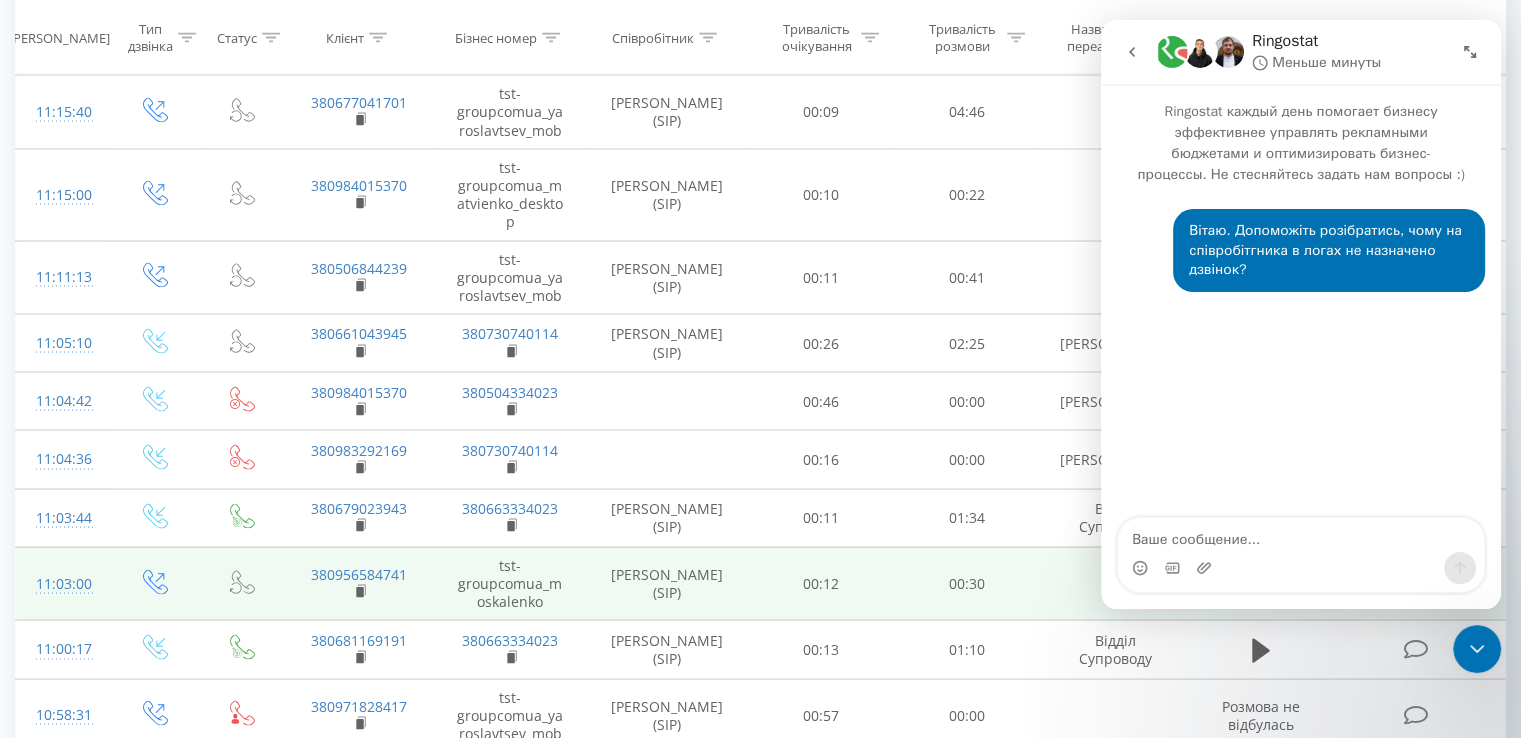 click at bounding box center (1417, 583) 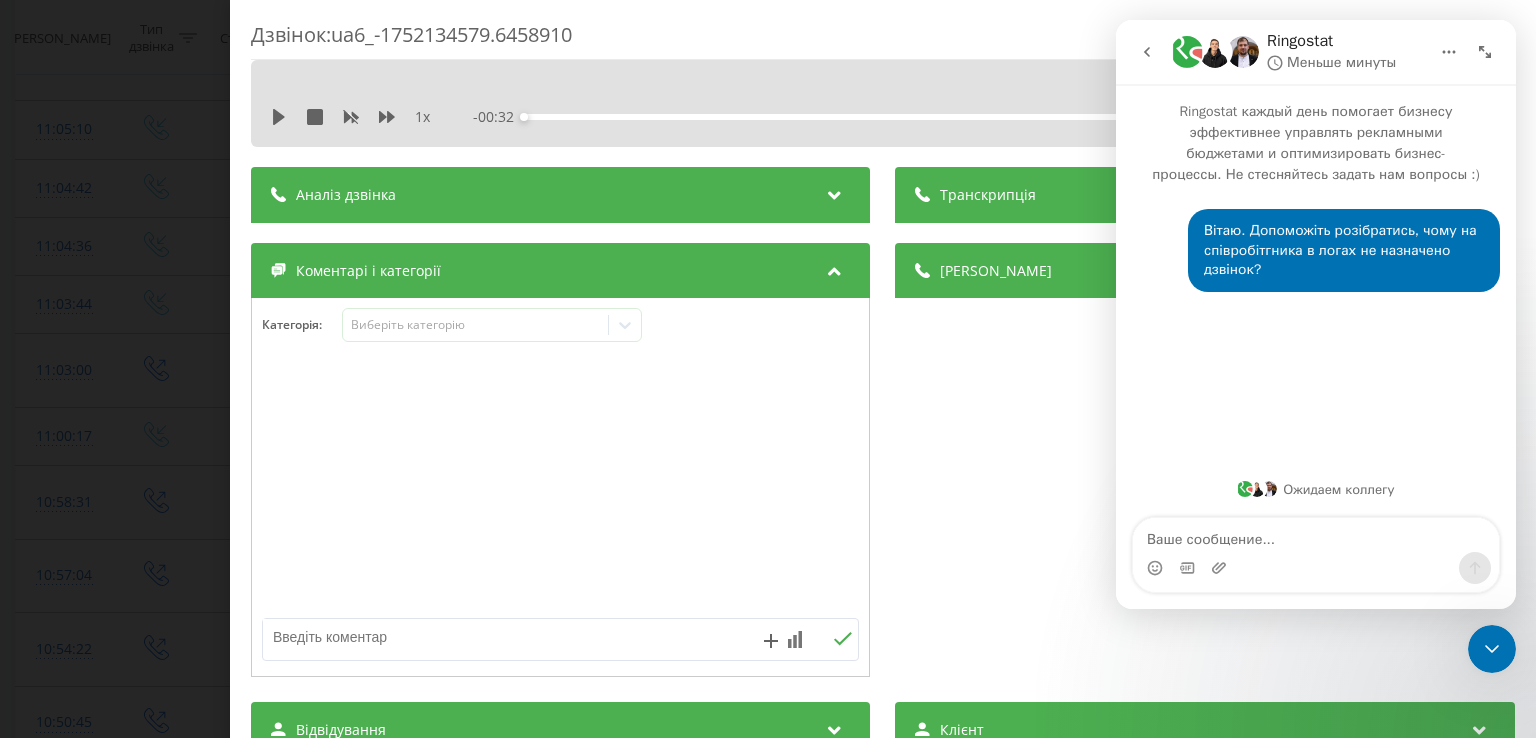 click 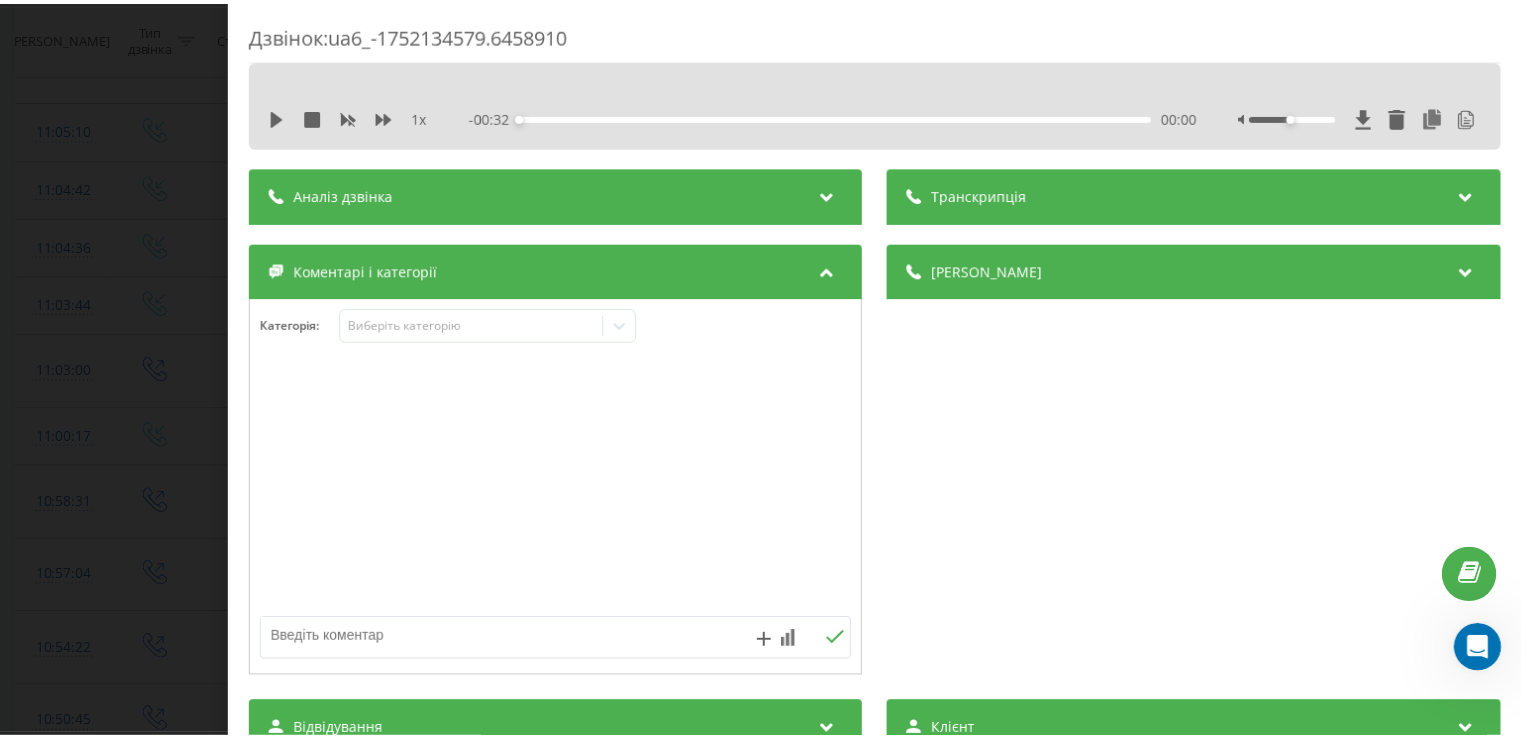 scroll, scrollTop: 0, scrollLeft: 0, axis: both 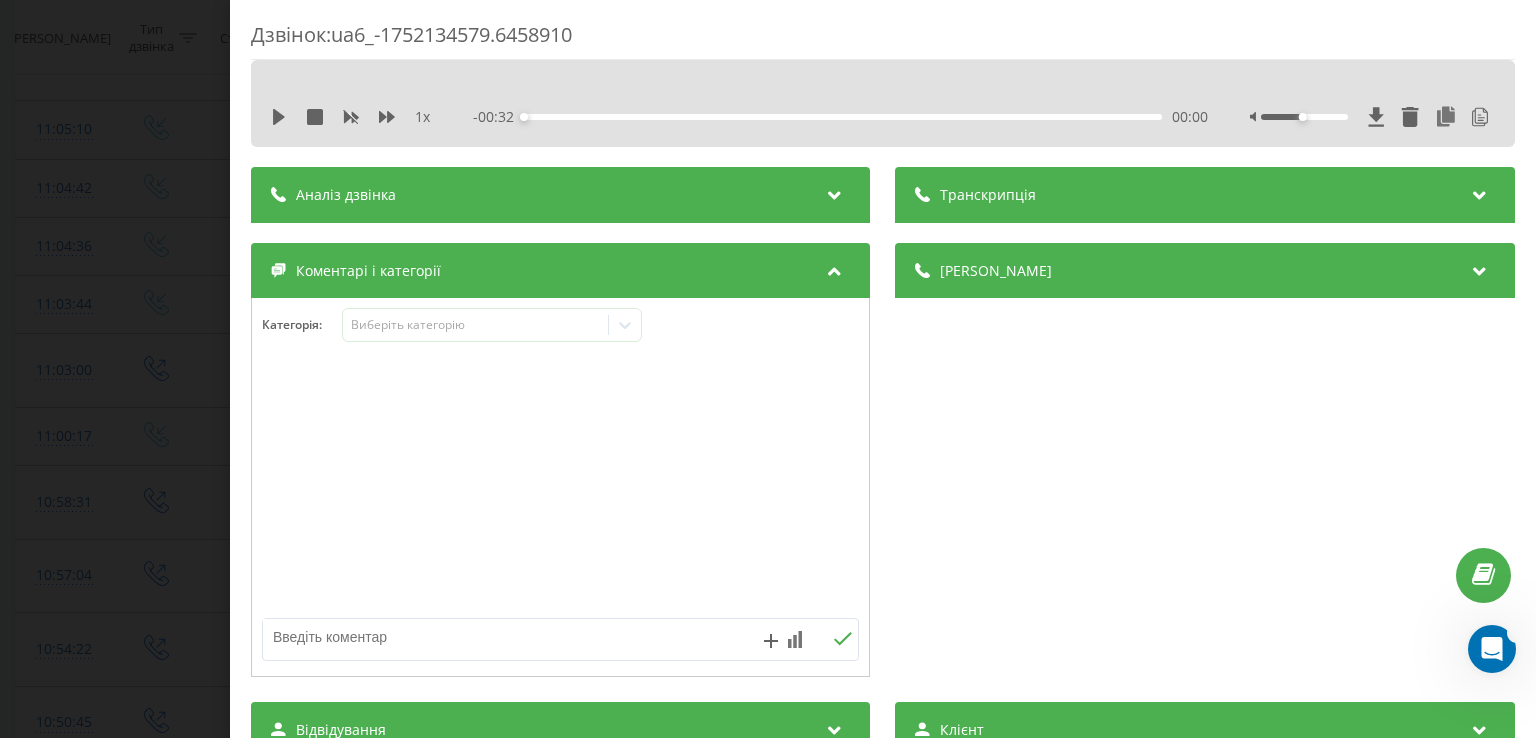 click on "Дзвінок :  ua6_-1752134579.6458910   1 x  - 00:32 00:00   00:00   Транскрипція 00:01 Алло, добрий день, [PERSON_NAME]. 00:02 Алло? 00:04 А скажіть, будь ласка, пункт 5, бачу, відправочка сьогодні термінова, чи до завтра воно чекає? 00:06 Сьогодні це не нове. 00:12 Сьогодні терміново, все зрозуміло, тоді відгрозаю резерв колег та чекаю. 00:13 Я вже заплатив. 00:15 Я вже заплатив. 00:19 З [GEOGRAPHIC_DATA] відправив. 00:19 Добре, тоді, якщо можна, продублюйте дані по відправочці та передам на склад. 00:22 Зараз. 00:24 Я вам зараз скину. 00:25 Добре, я вам зараз все скину. 00:25 Дякую. 00:26 Договорились. 00:27 Дан, дякую. 00:29 Дан також, дякую. 2 1 2.25 3 3" at bounding box center [768, 369] 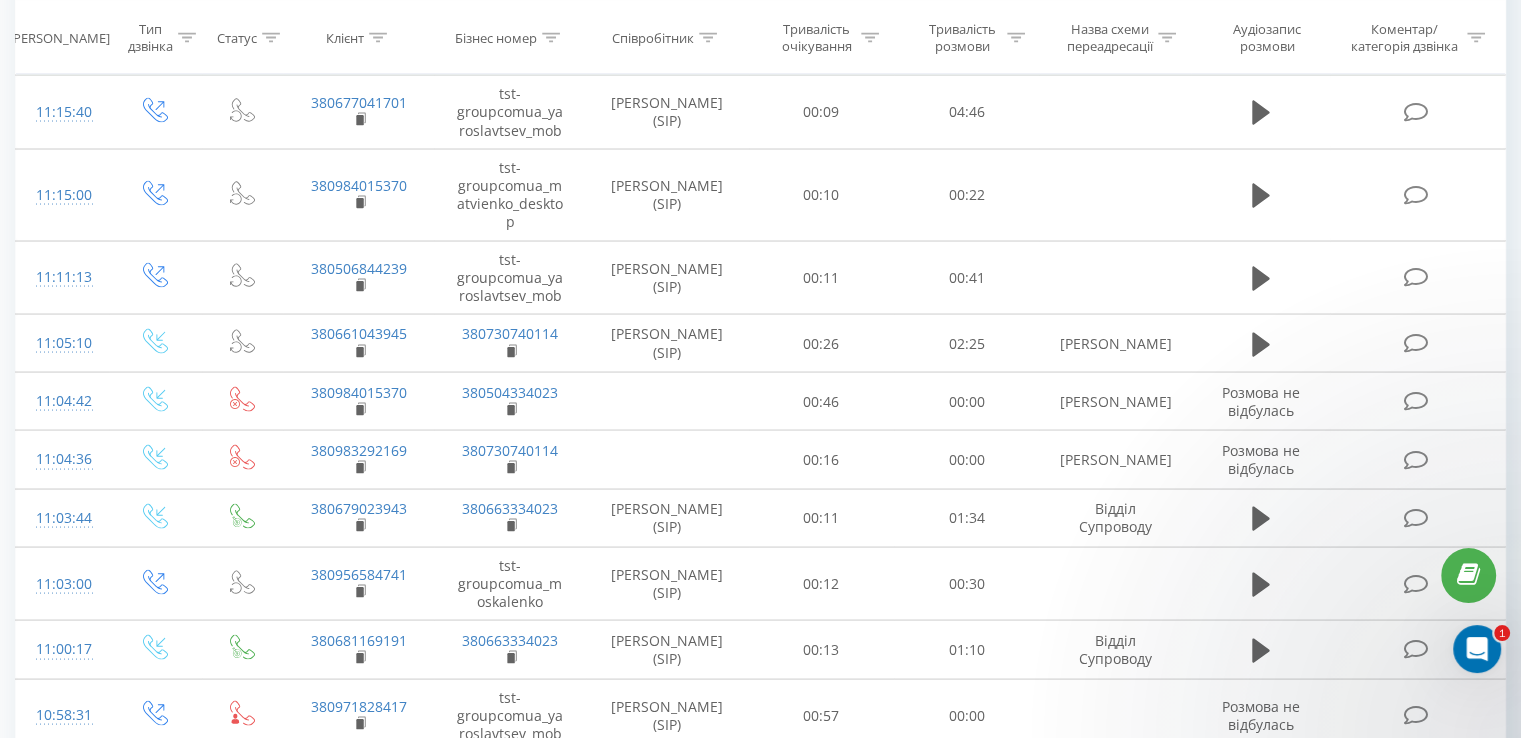scroll, scrollTop: 19, scrollLeft: 0, axis: vertical 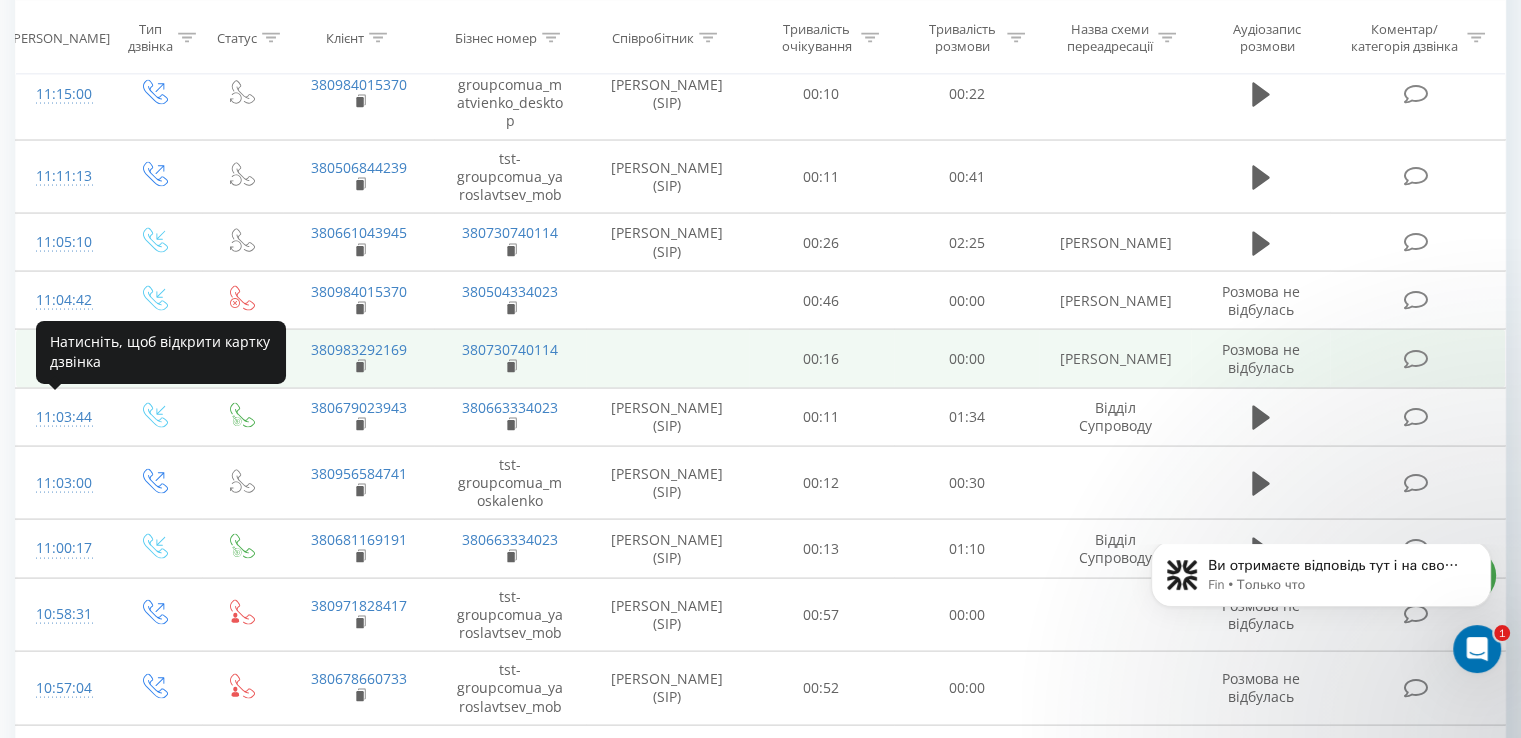 click on "11:04:36" at bounding box center [62, 358] 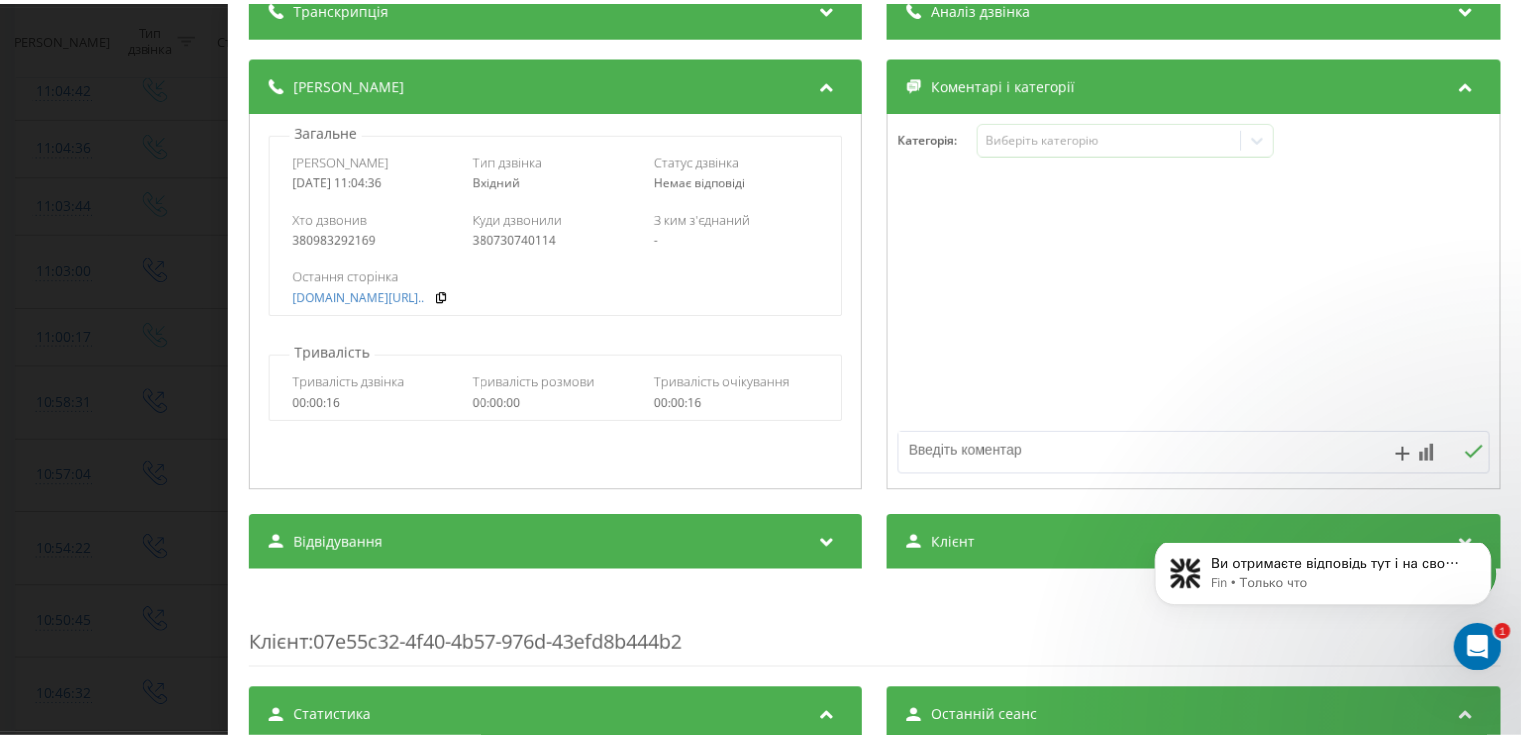 scroll, scrollTop: 0, scrollLeft: 0, axis: both 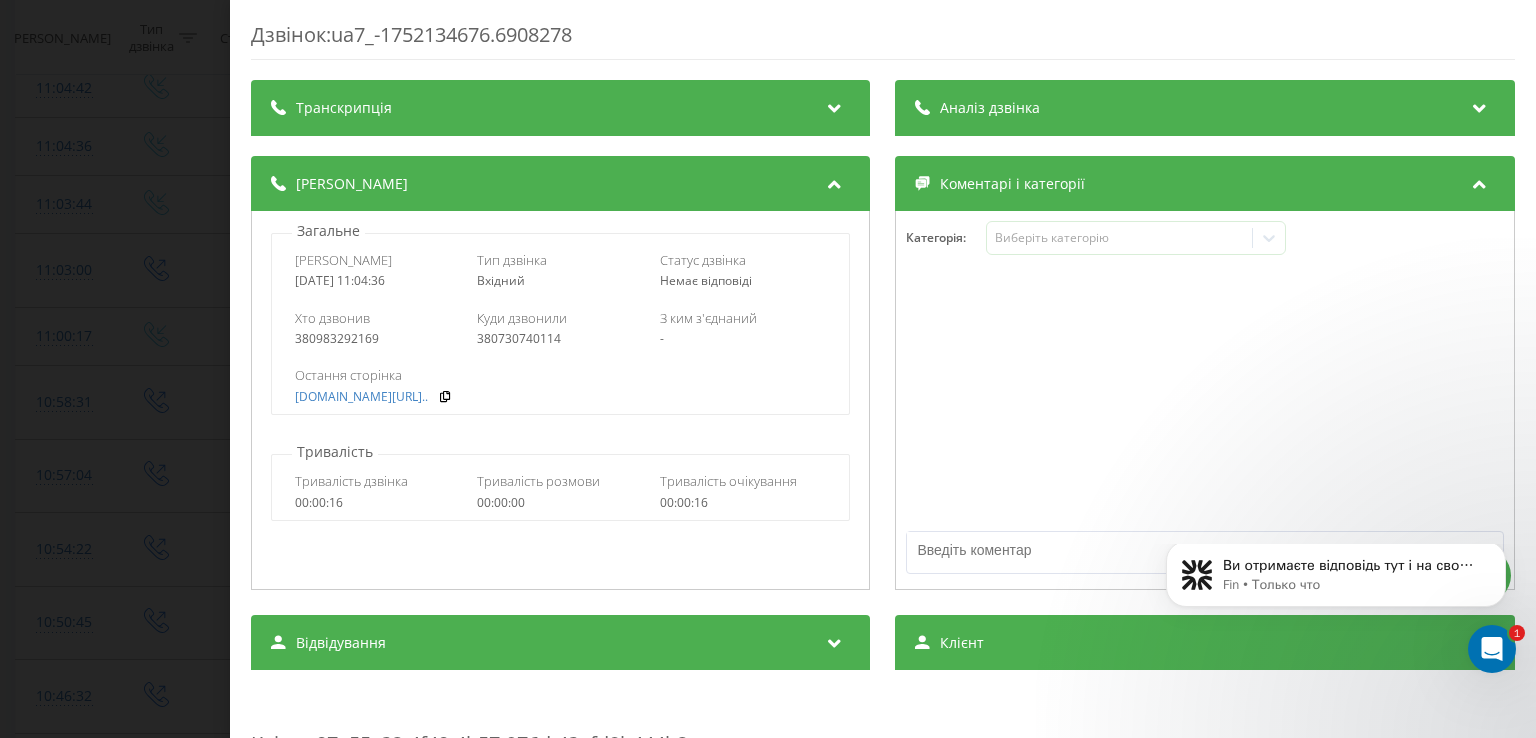 click on "Аналіз дзвінка" at bounding box center (1205, 108) 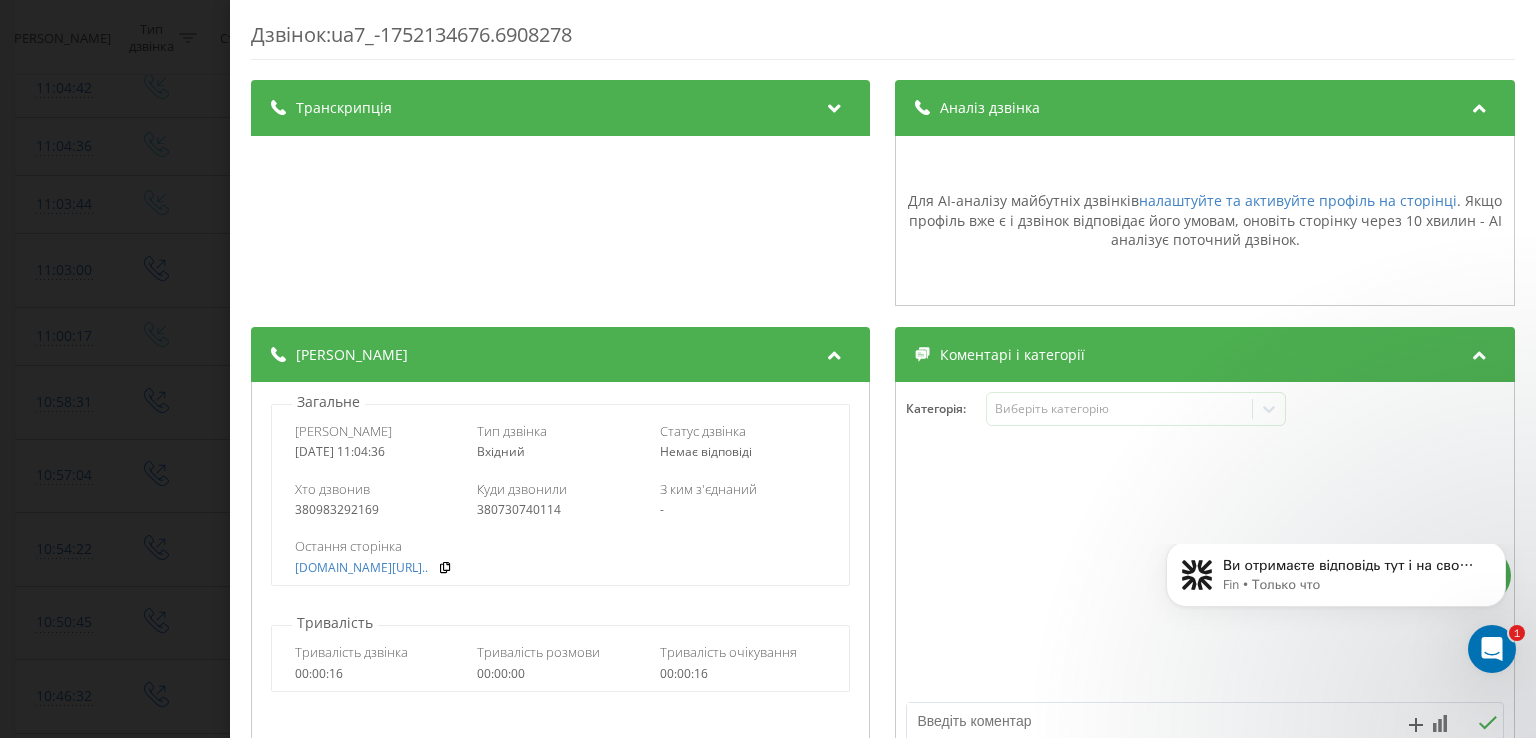 click on "Аналіз дзвінка" at bounding box center (991, 108) 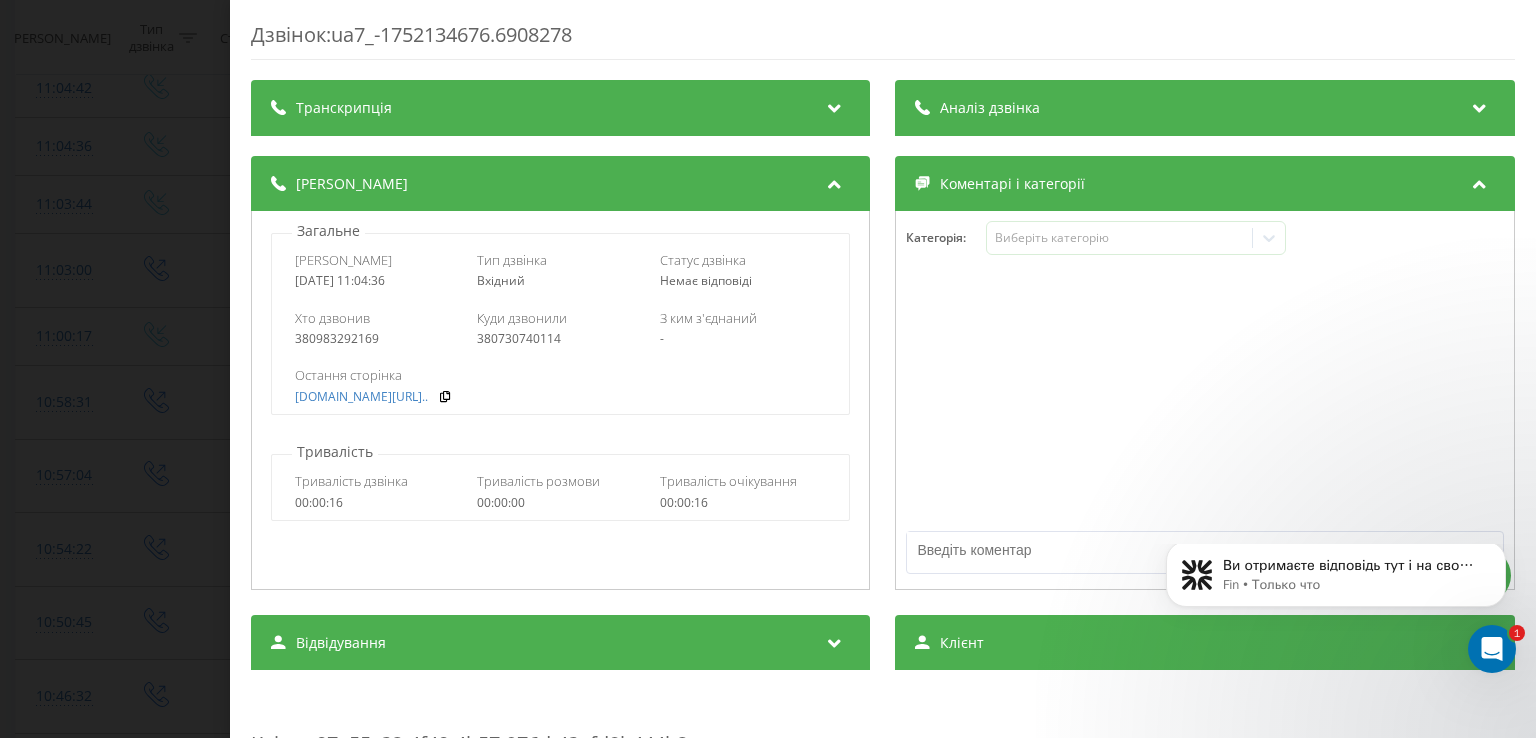click on "Транскрипція" at bounding box center (560, 108) 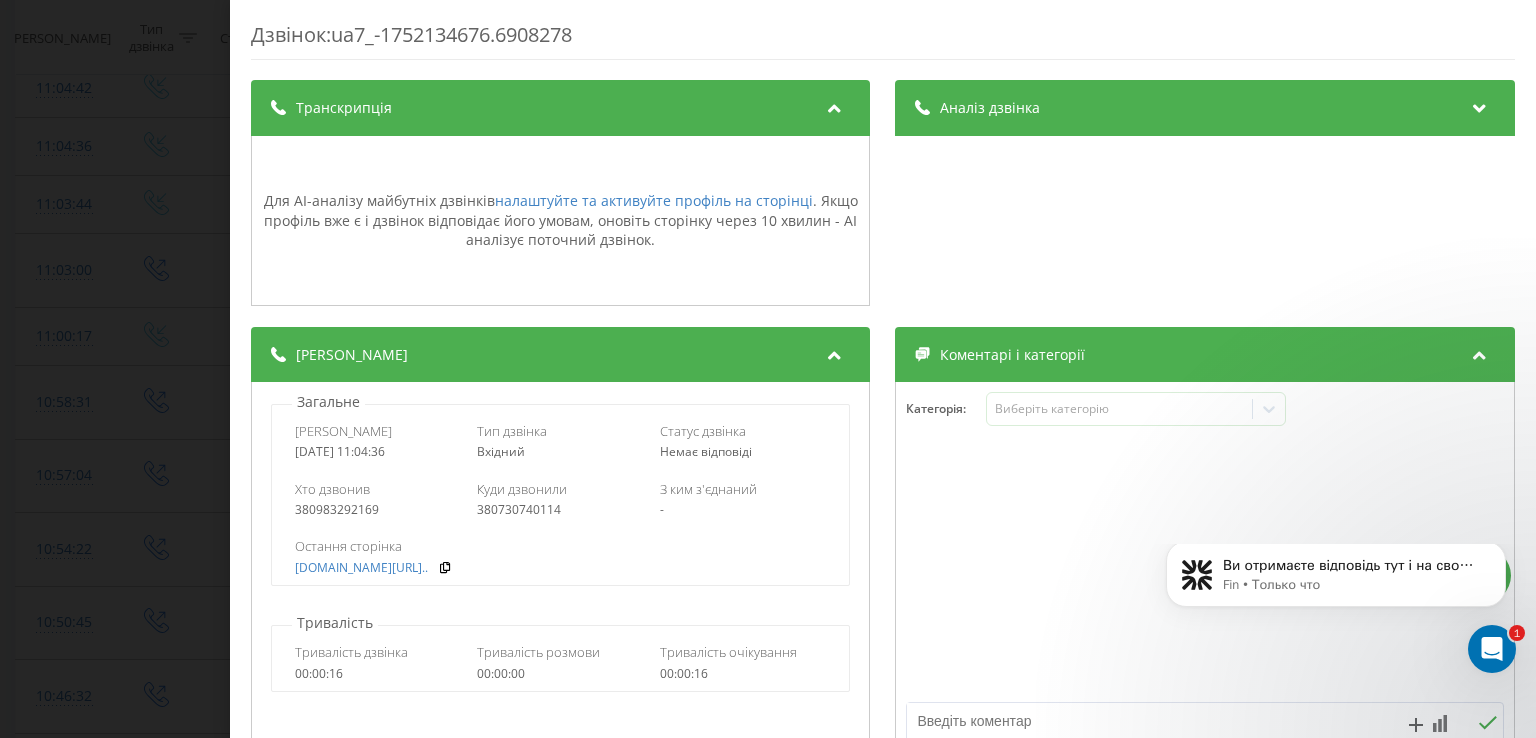 click on "Транскрипція" at bounding box center [560, 108] 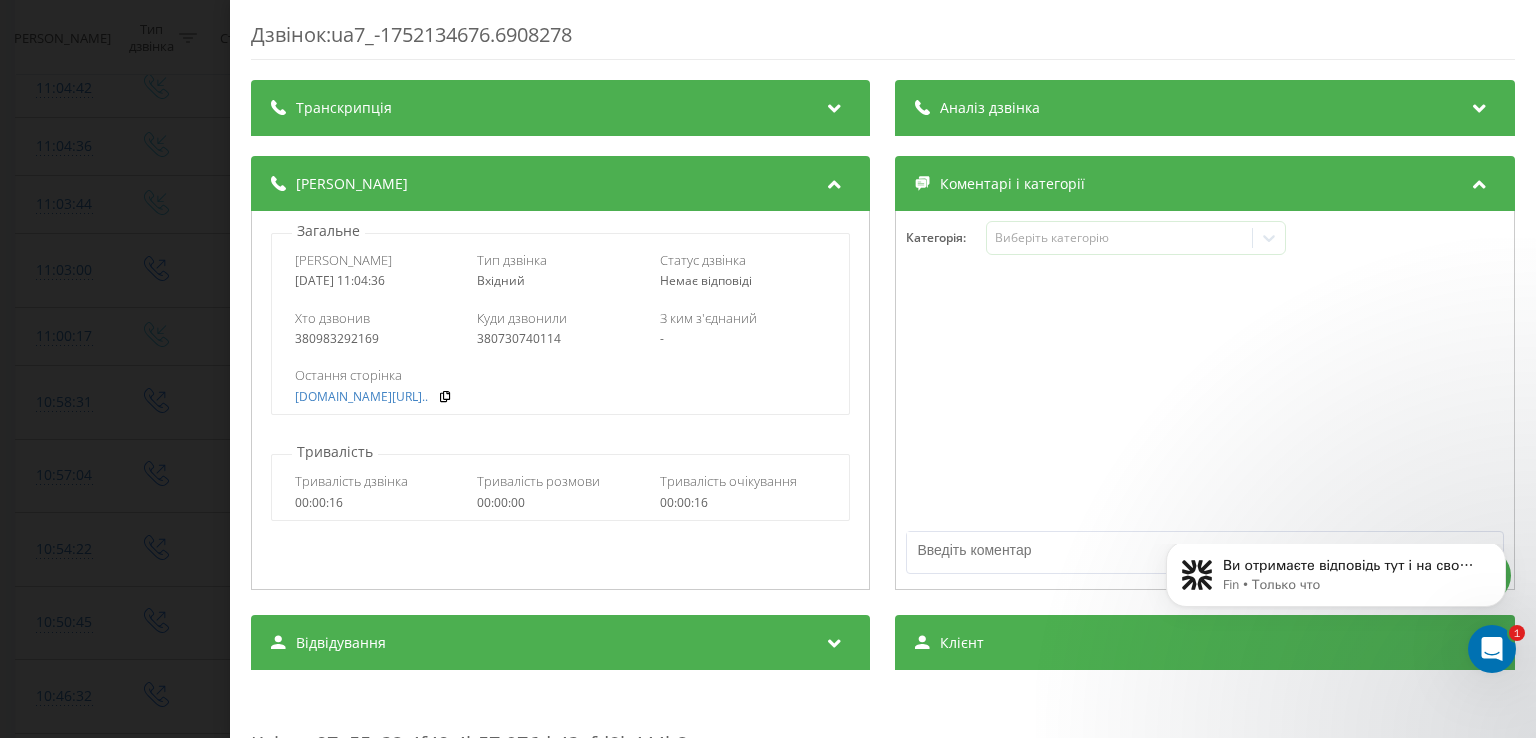drag, startPoint x: 117, startPoint y: 89, endPoint x: 212, endPoint y: 27, distance: 113.44161 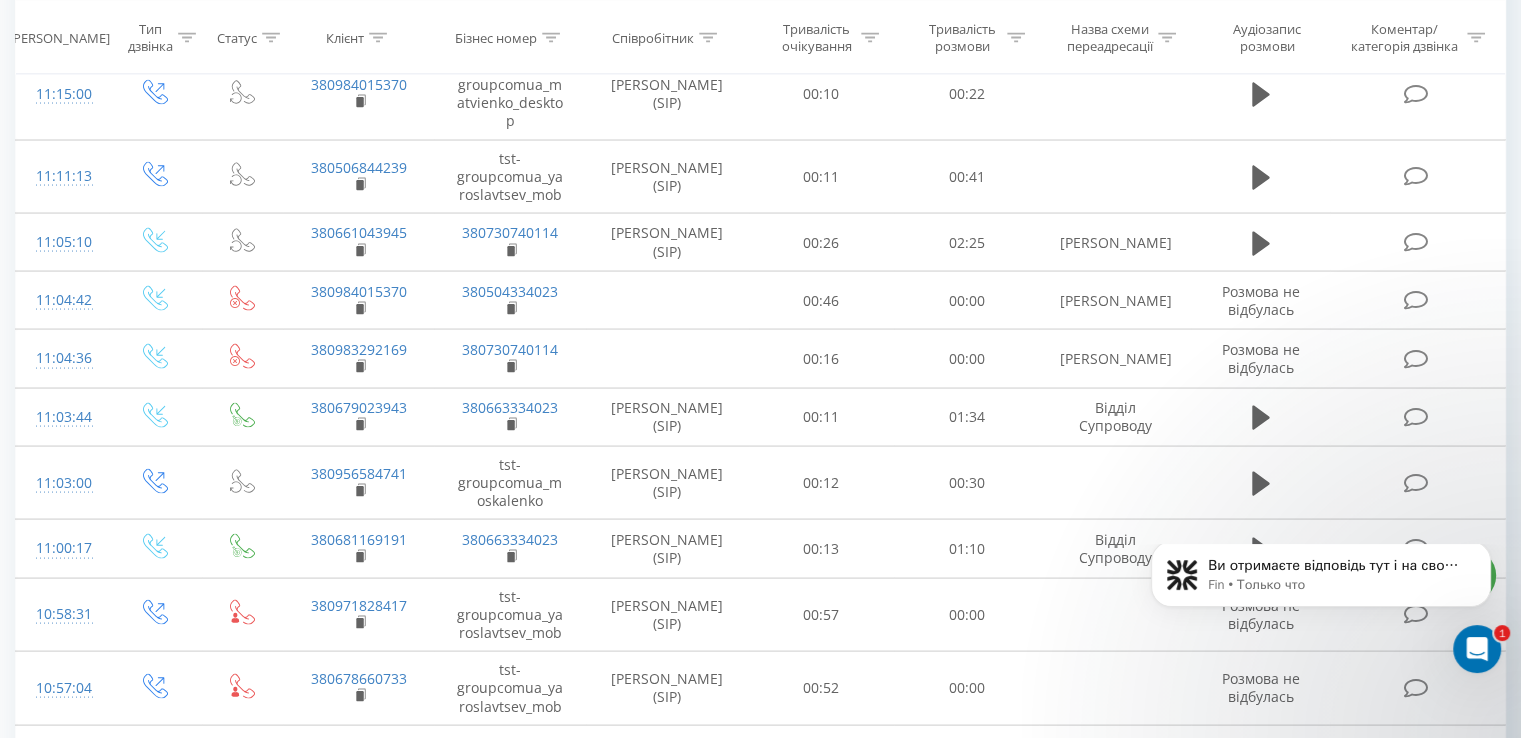 click on "Ви отримаєте відповідь тут і на свою ел. пошту: ✉️ [EMAIL_ADDRESS][DOMAIN_NAME] Звичайний час відповіді 🕒 до 1 хвилини Fin • Только что" at bounding box center (1321, 614) 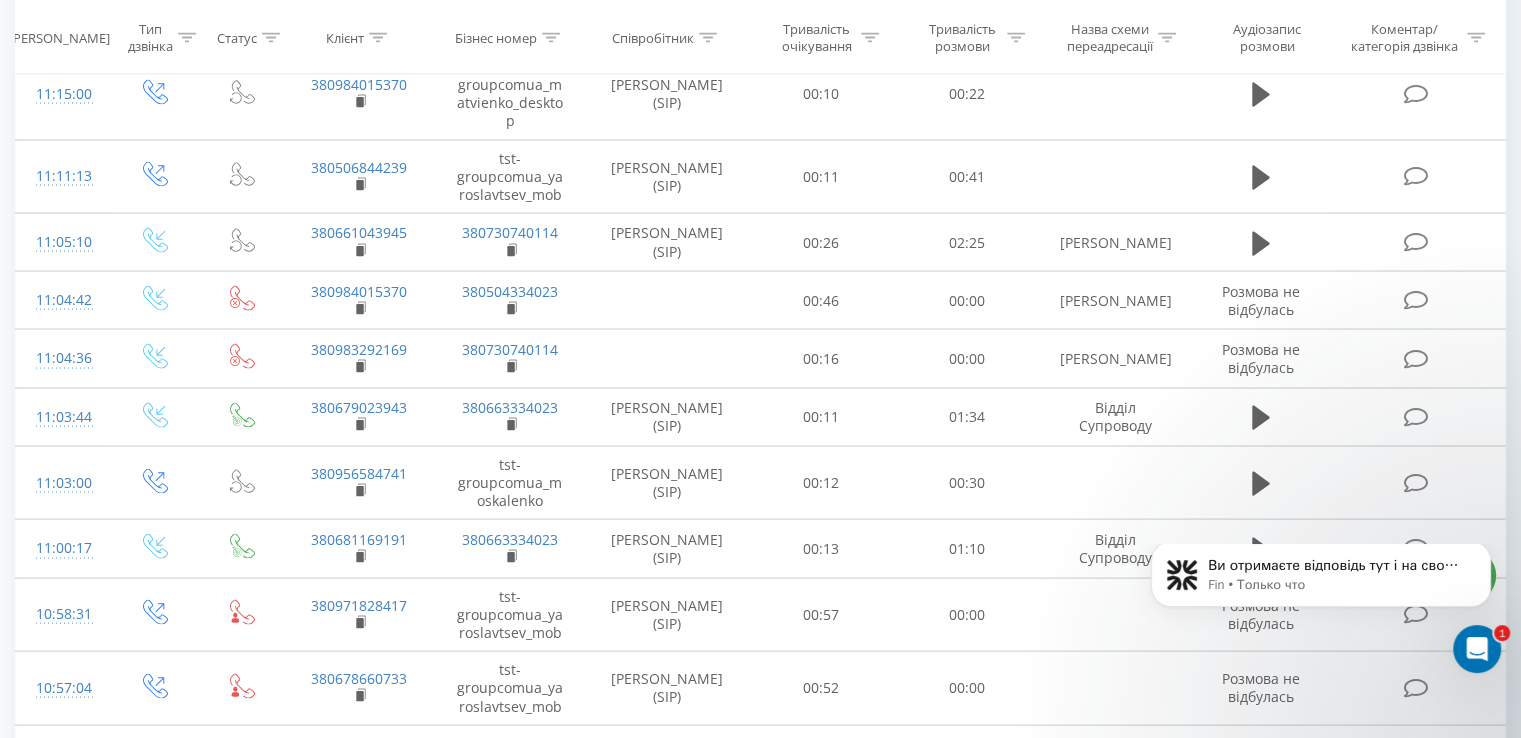 click 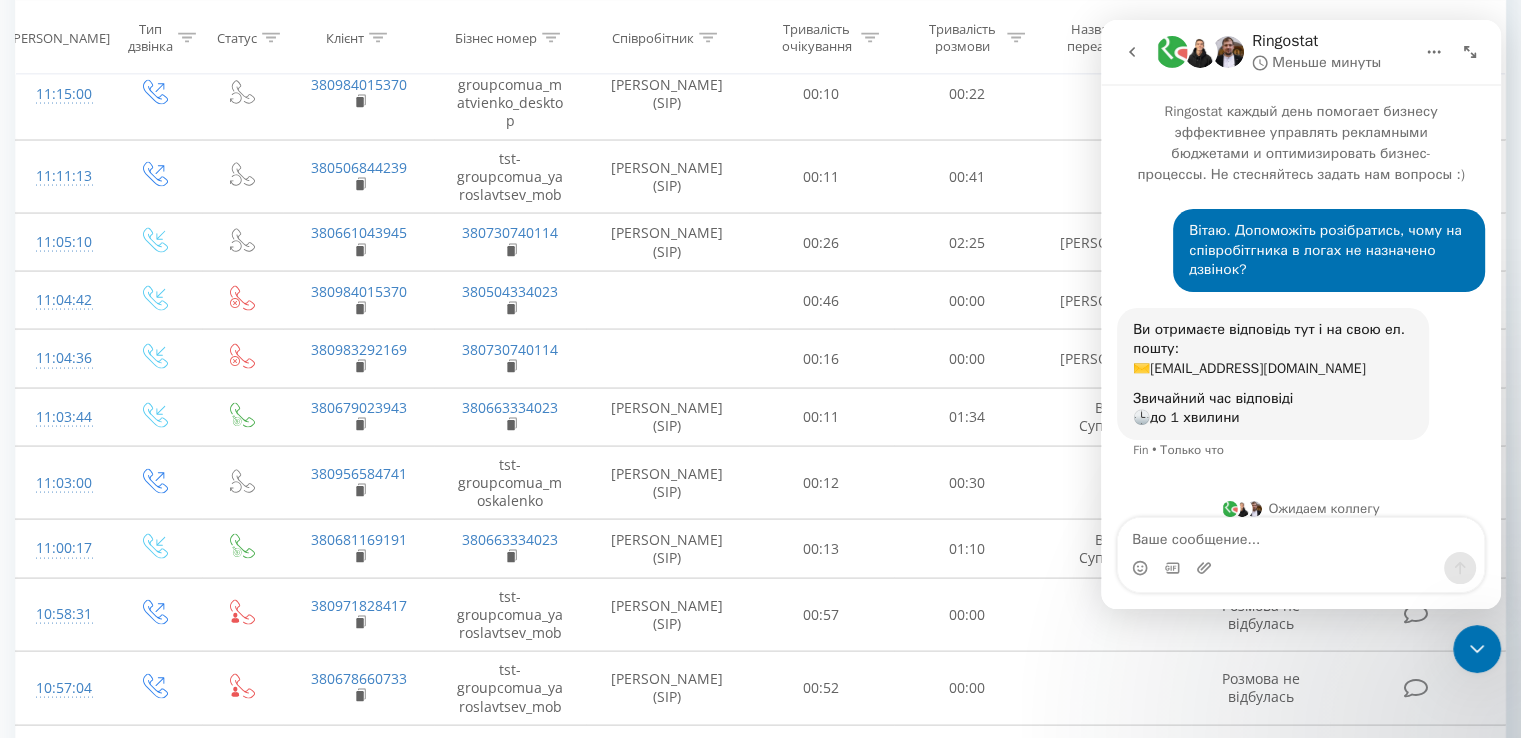 scroll, scrollTop: 19, scrollLeft: 0, axis: vertical 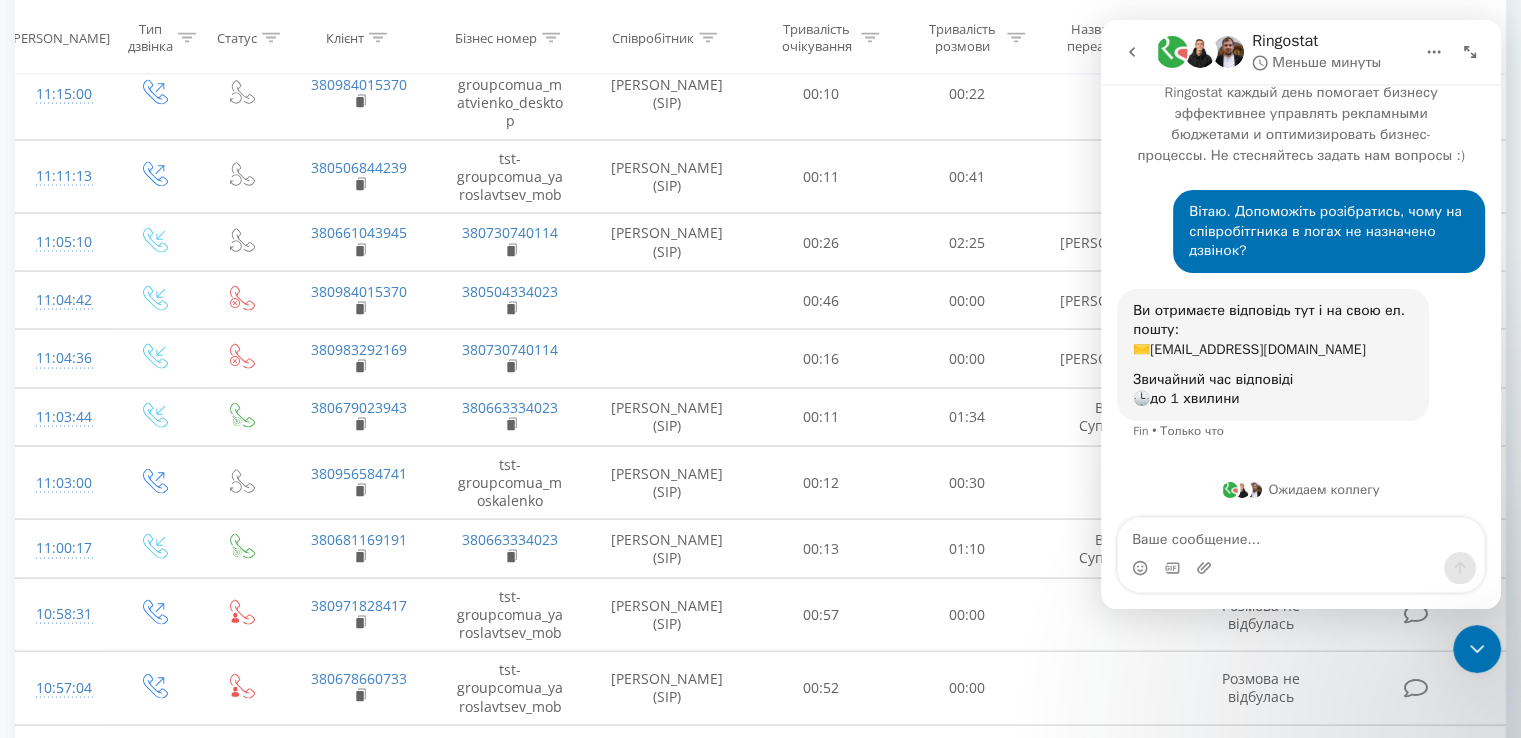 type on "[URL][DOMAIN_NAME]" 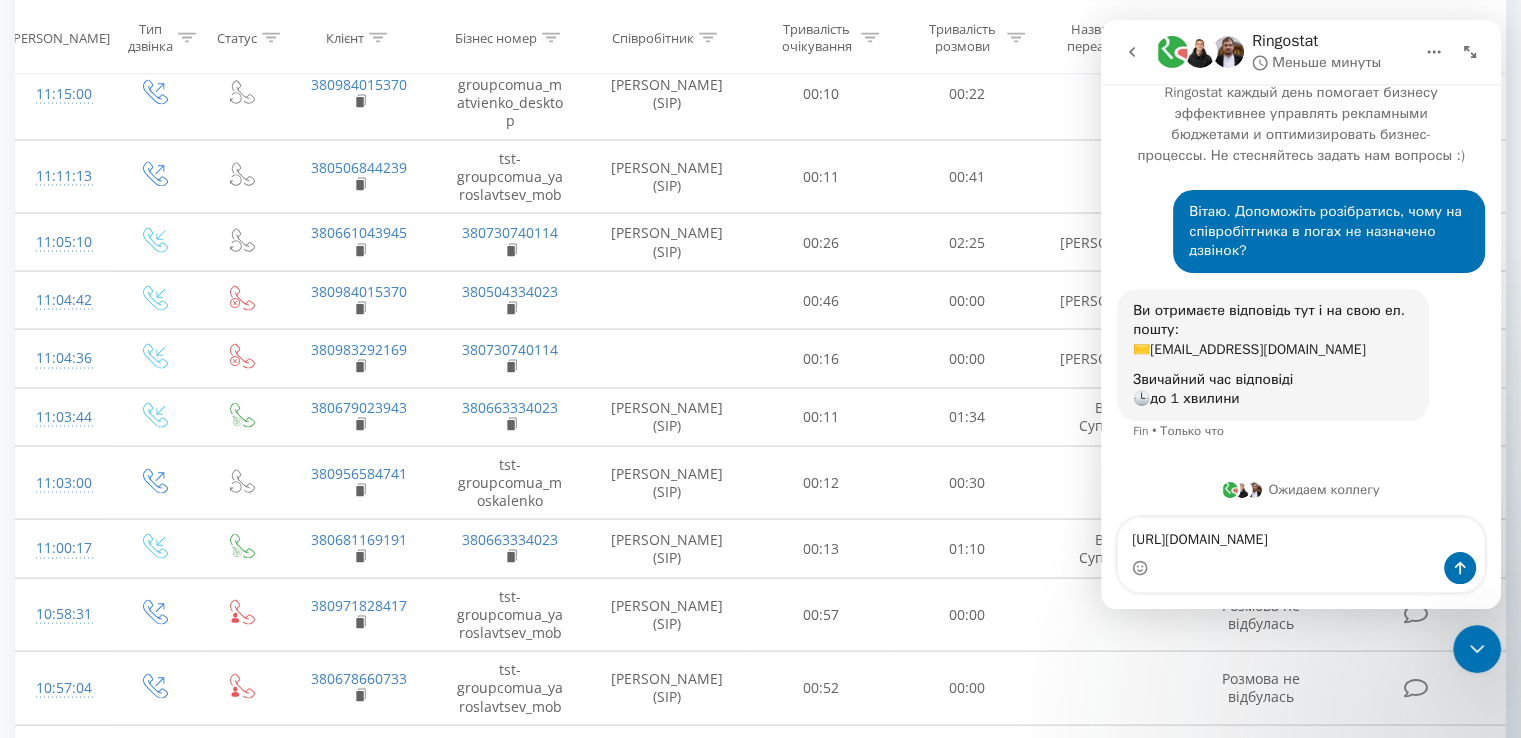 scroll, scrollTop: 13, scrollLeft: 0, axis: vertical 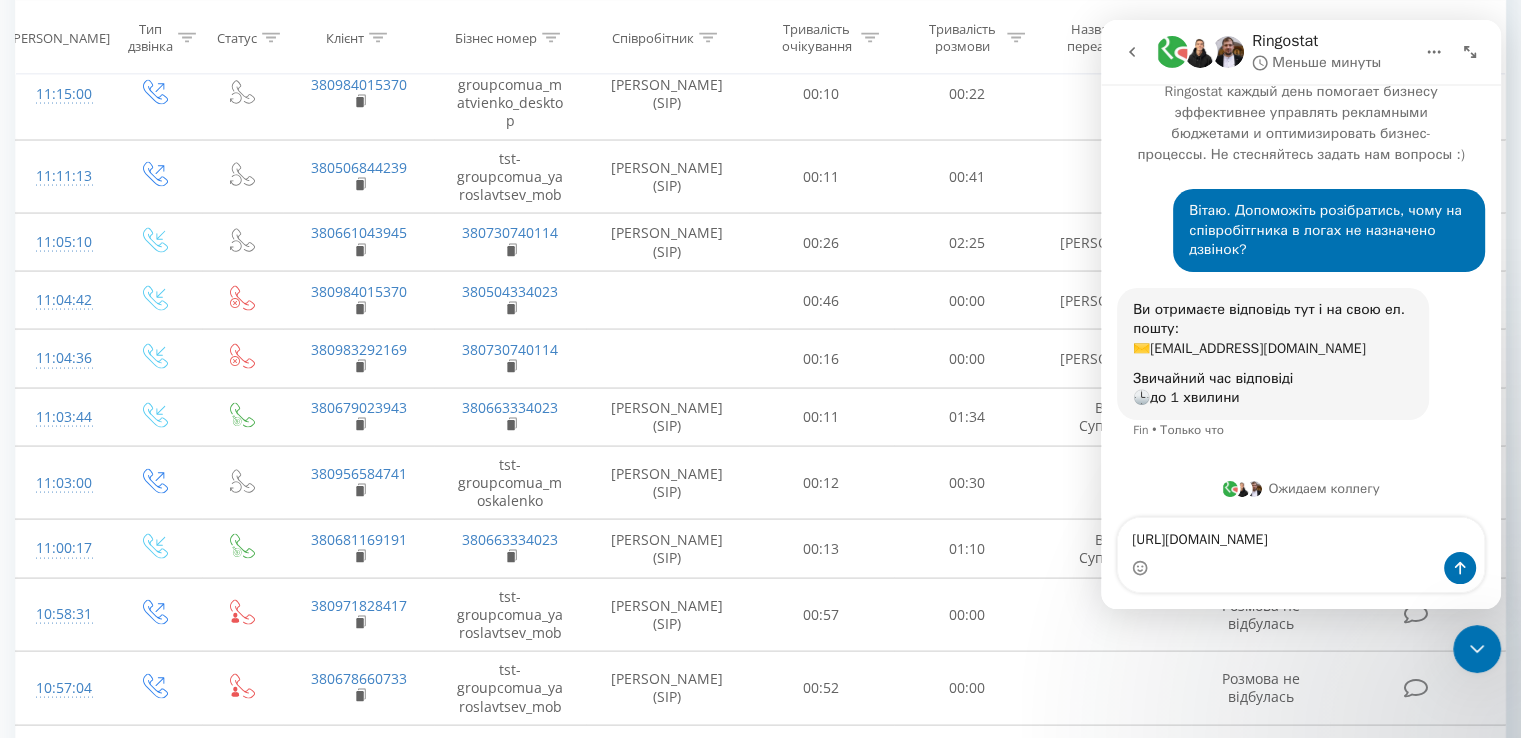 type 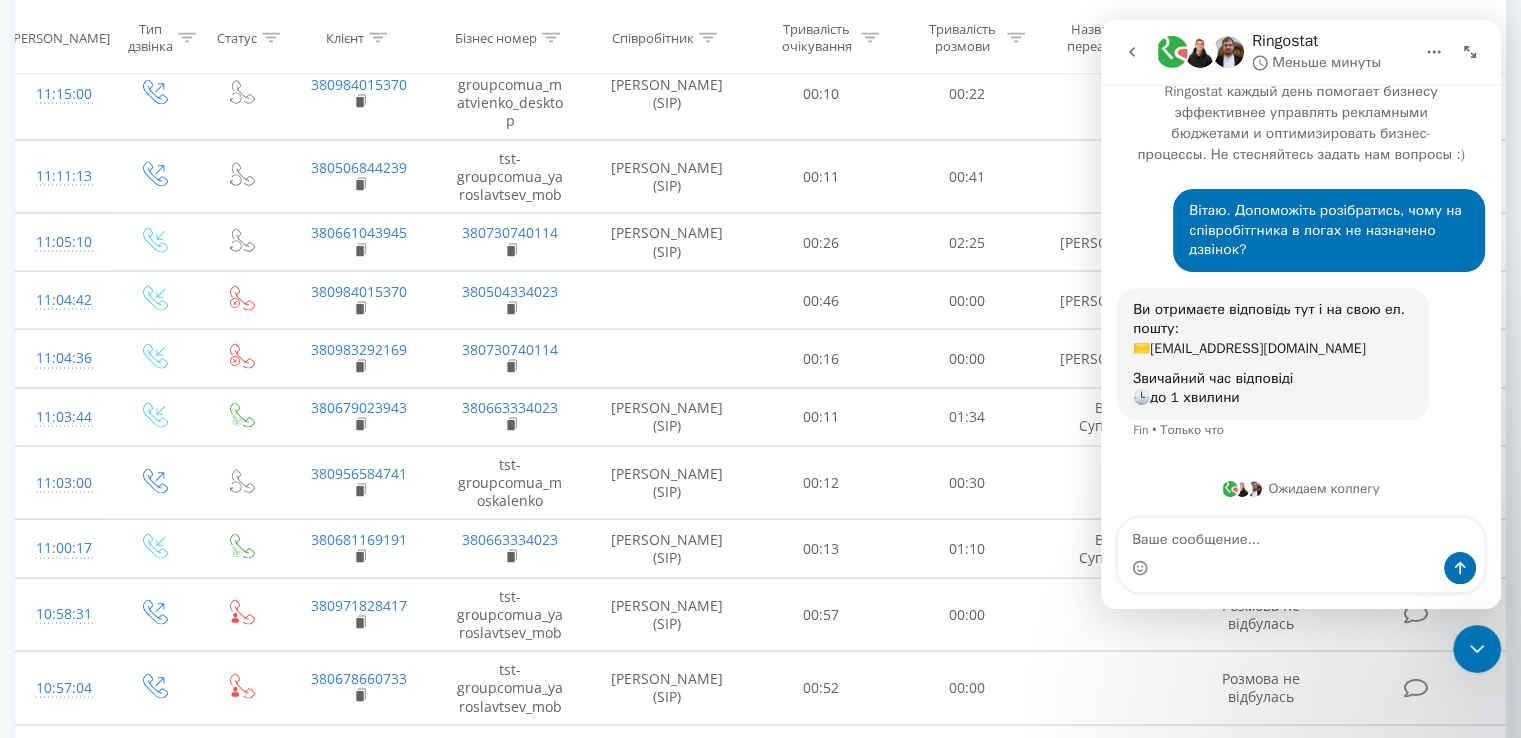 scroll, scrollTop: 0, scrollLeft: 0, axis: both 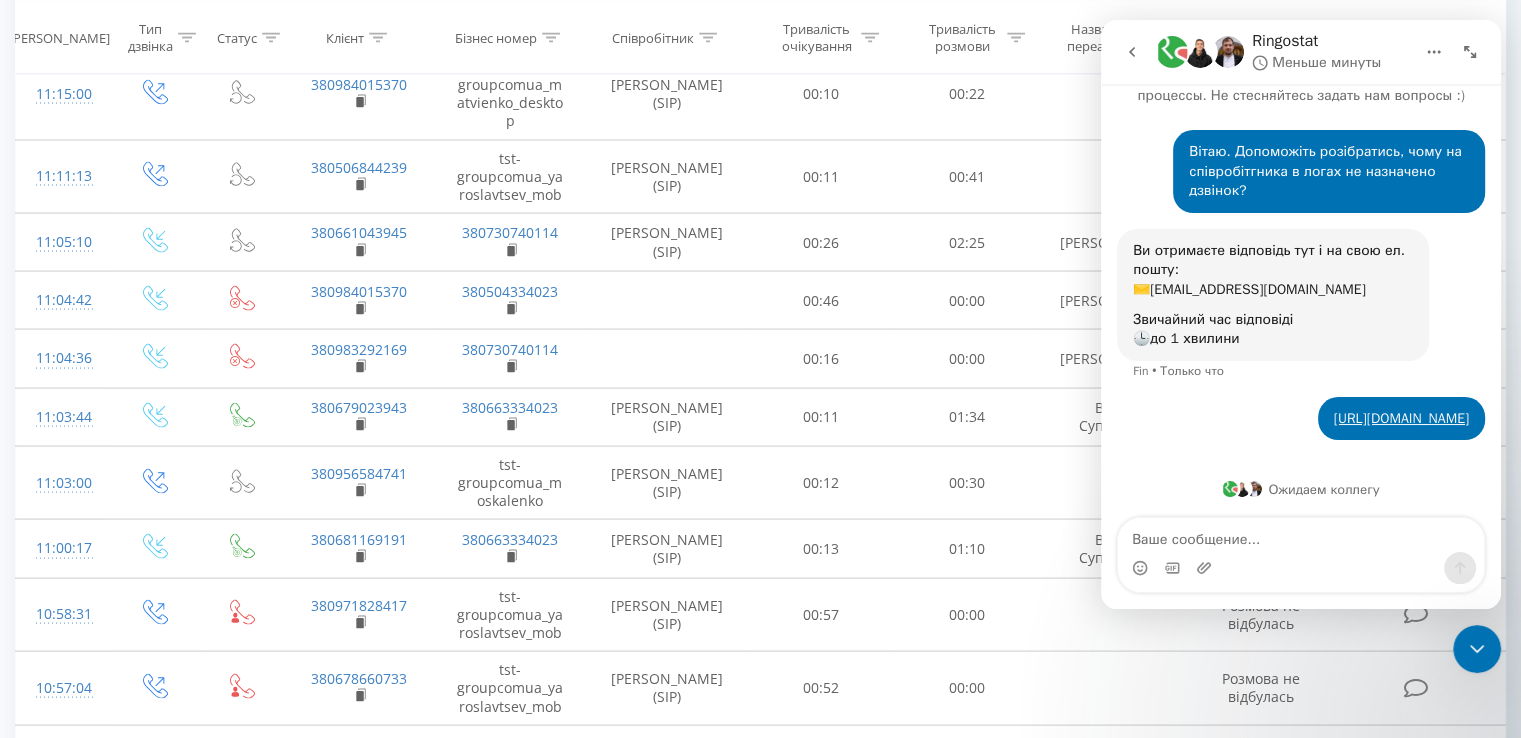 click 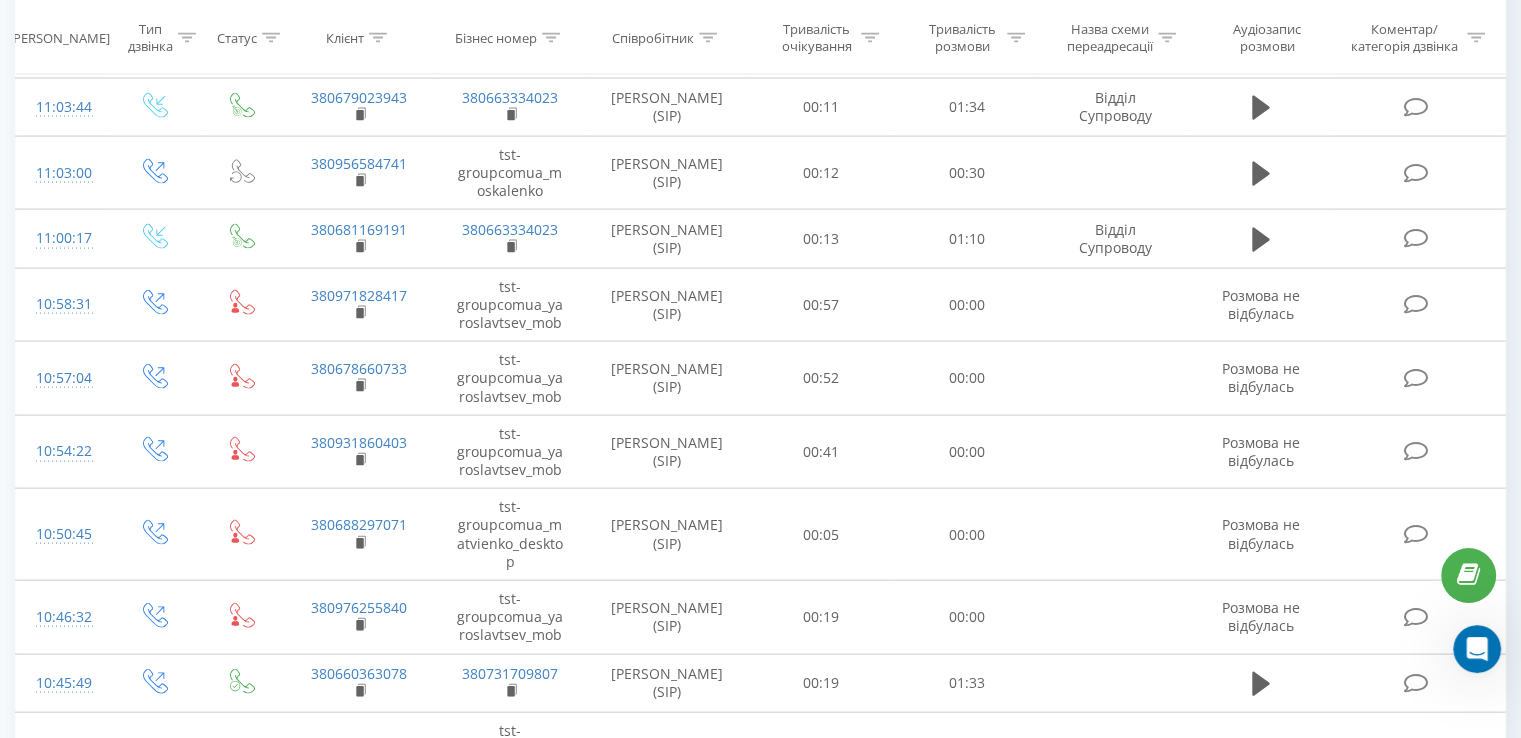 scroll, scrollTop: 4216, scrollLeft: 0, axis: vertical 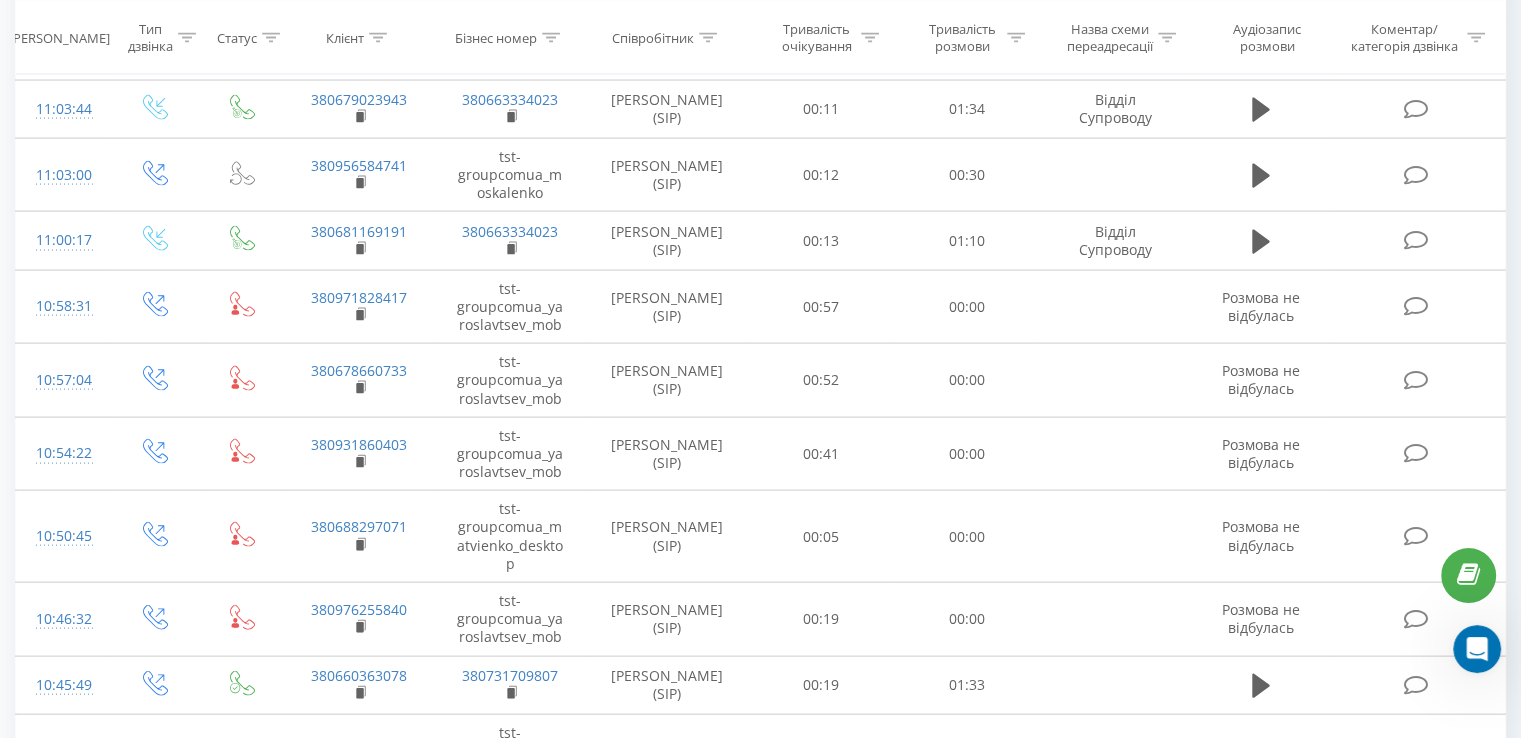 click 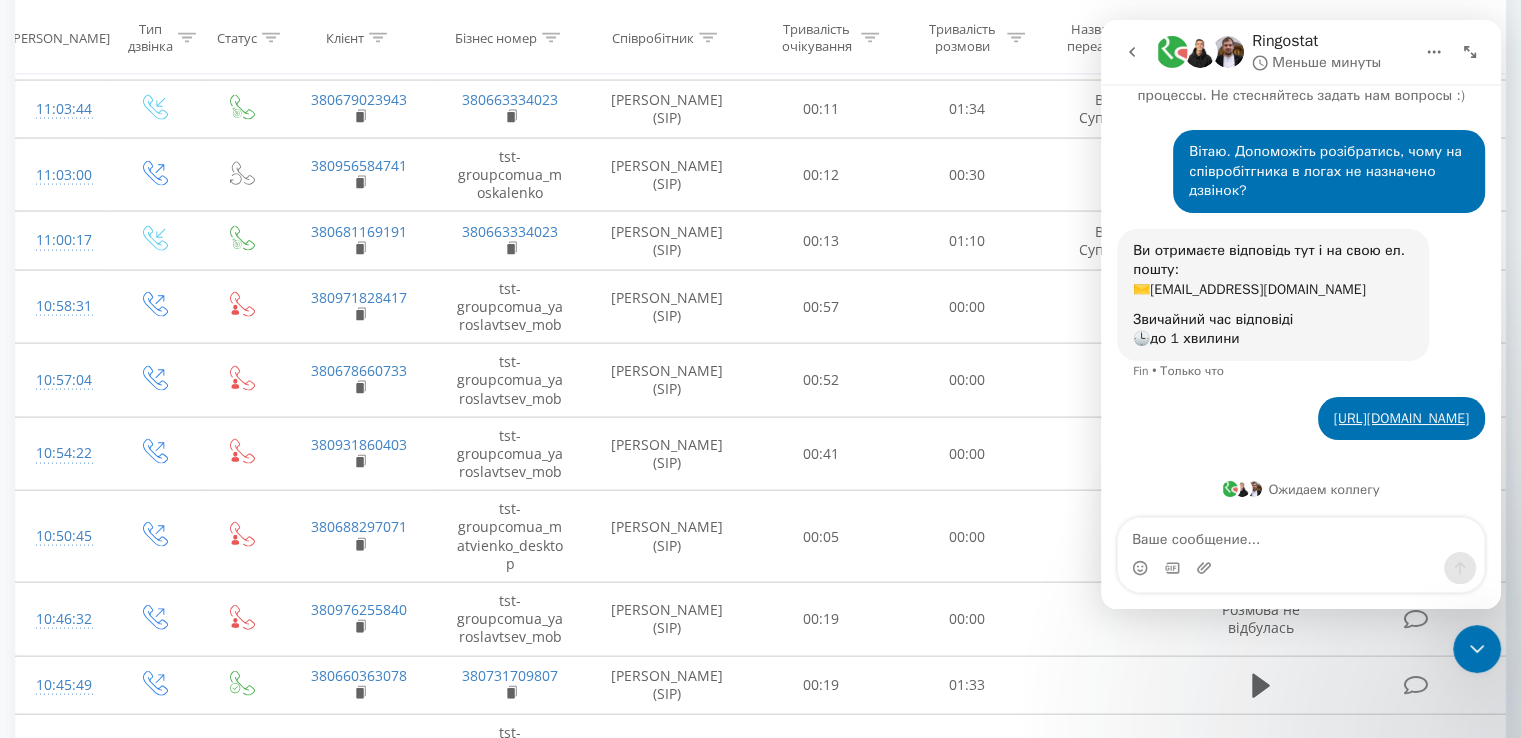 click at bounding box center (1301, 535) 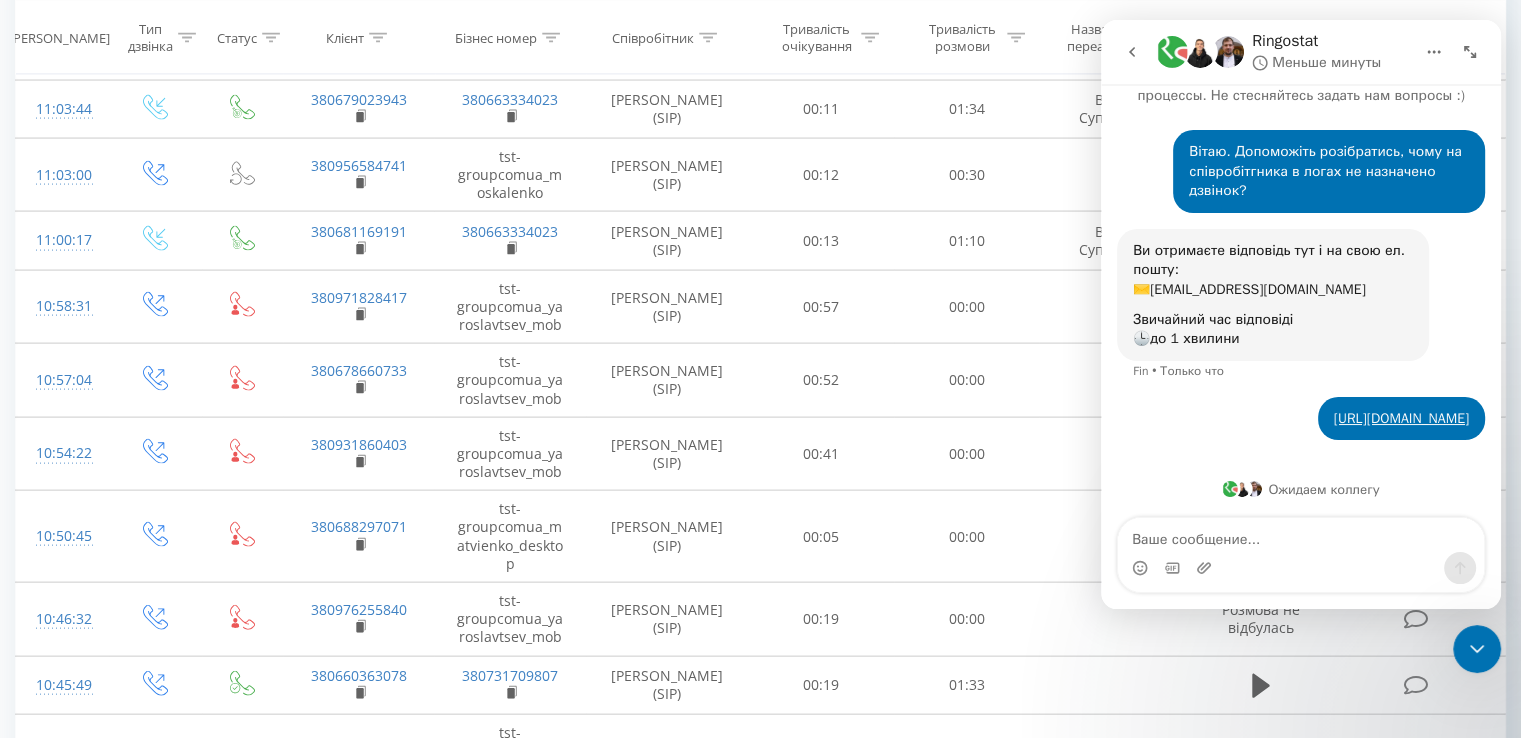 scroll, scrollTop: 284, scrollLeft: 0, axis: vertical 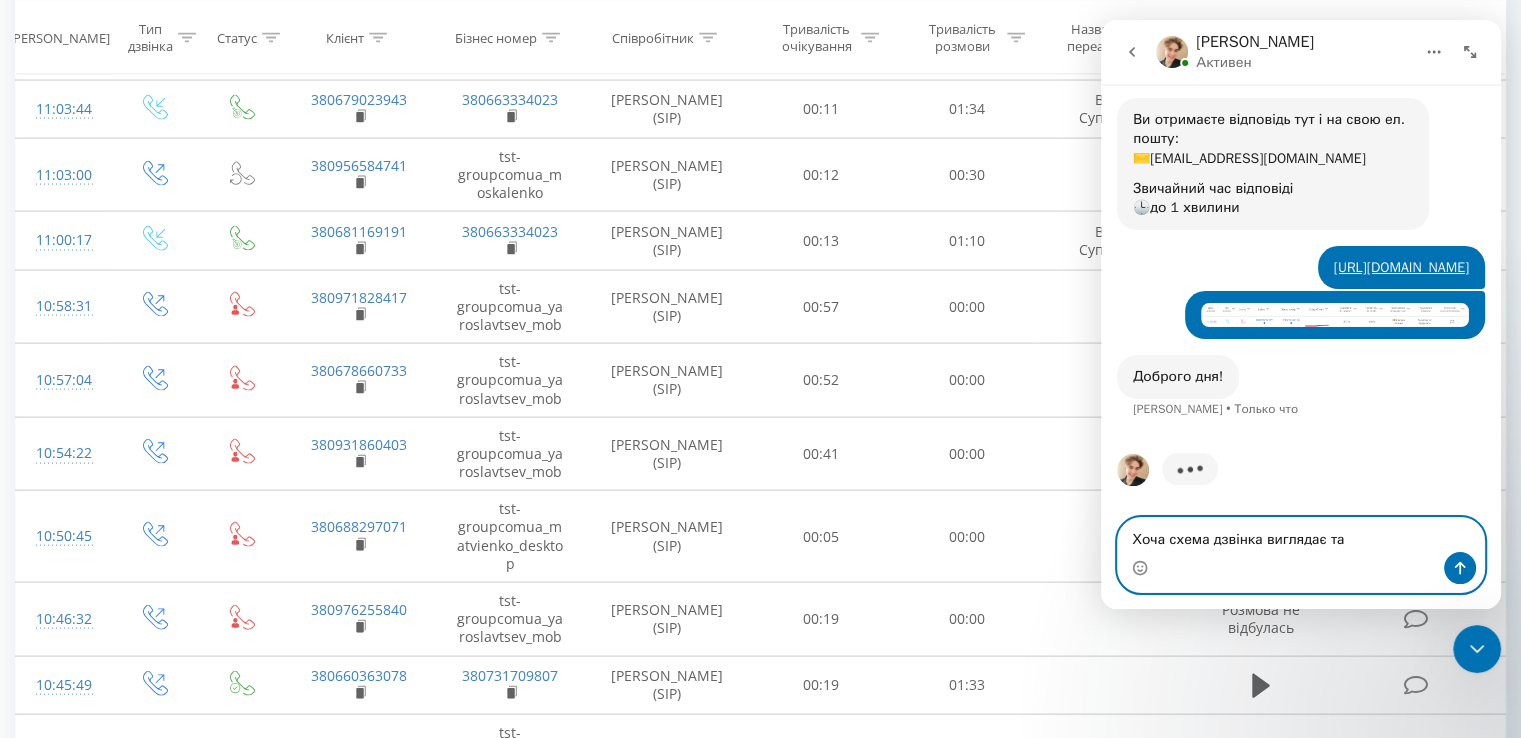 type on "Хоча схема дзвінка виглядає так" 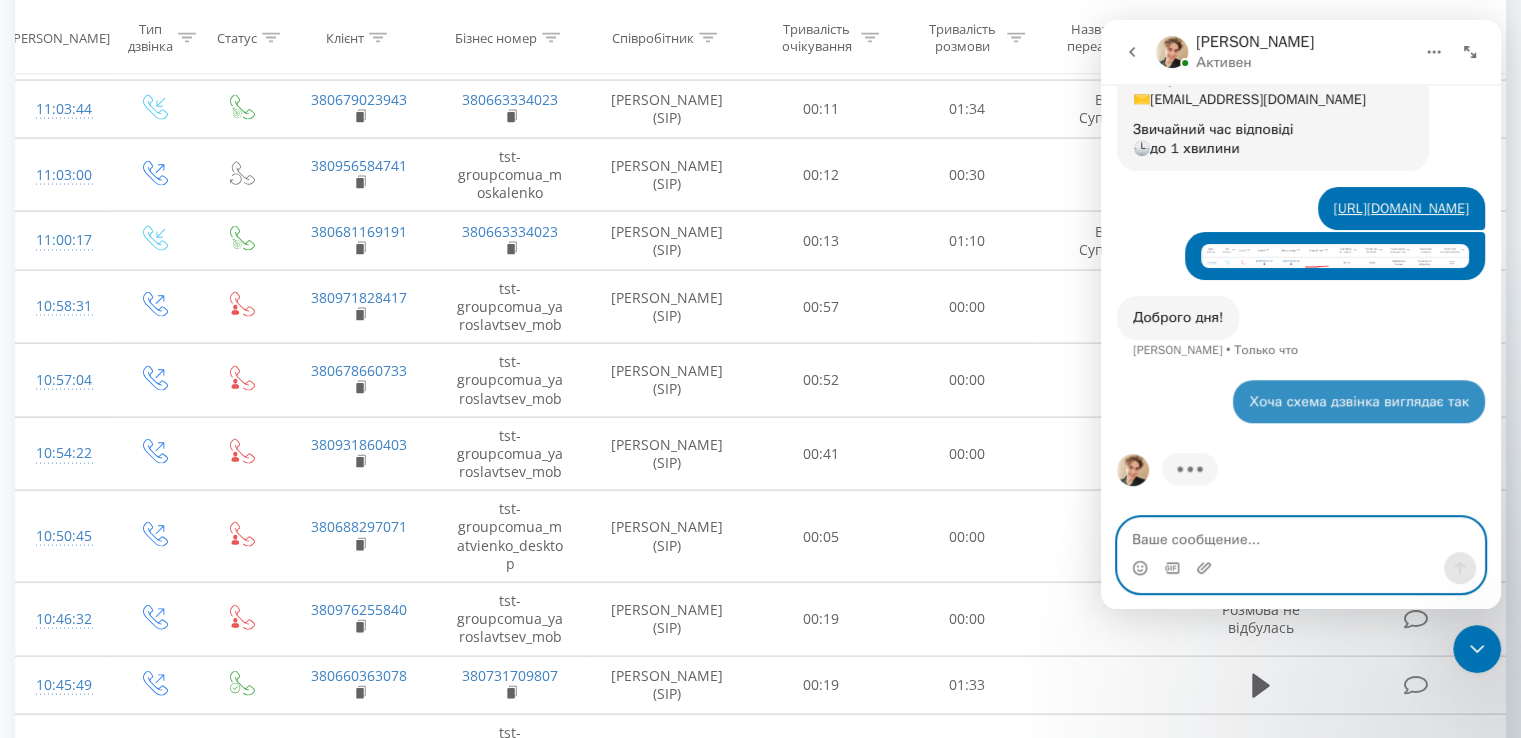 paste 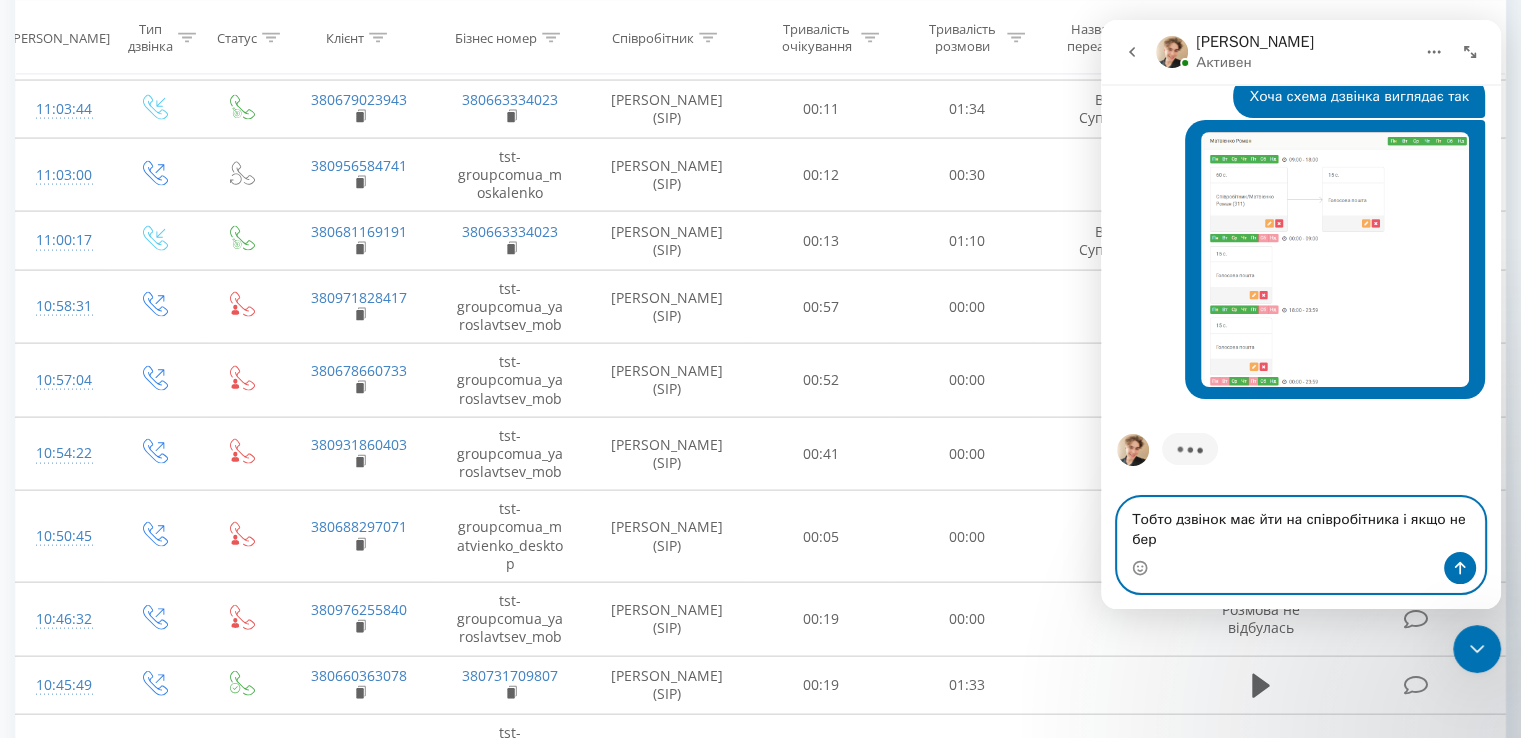 scroll, scrollTop: 725, scrollLeft: 0, axis: vertical 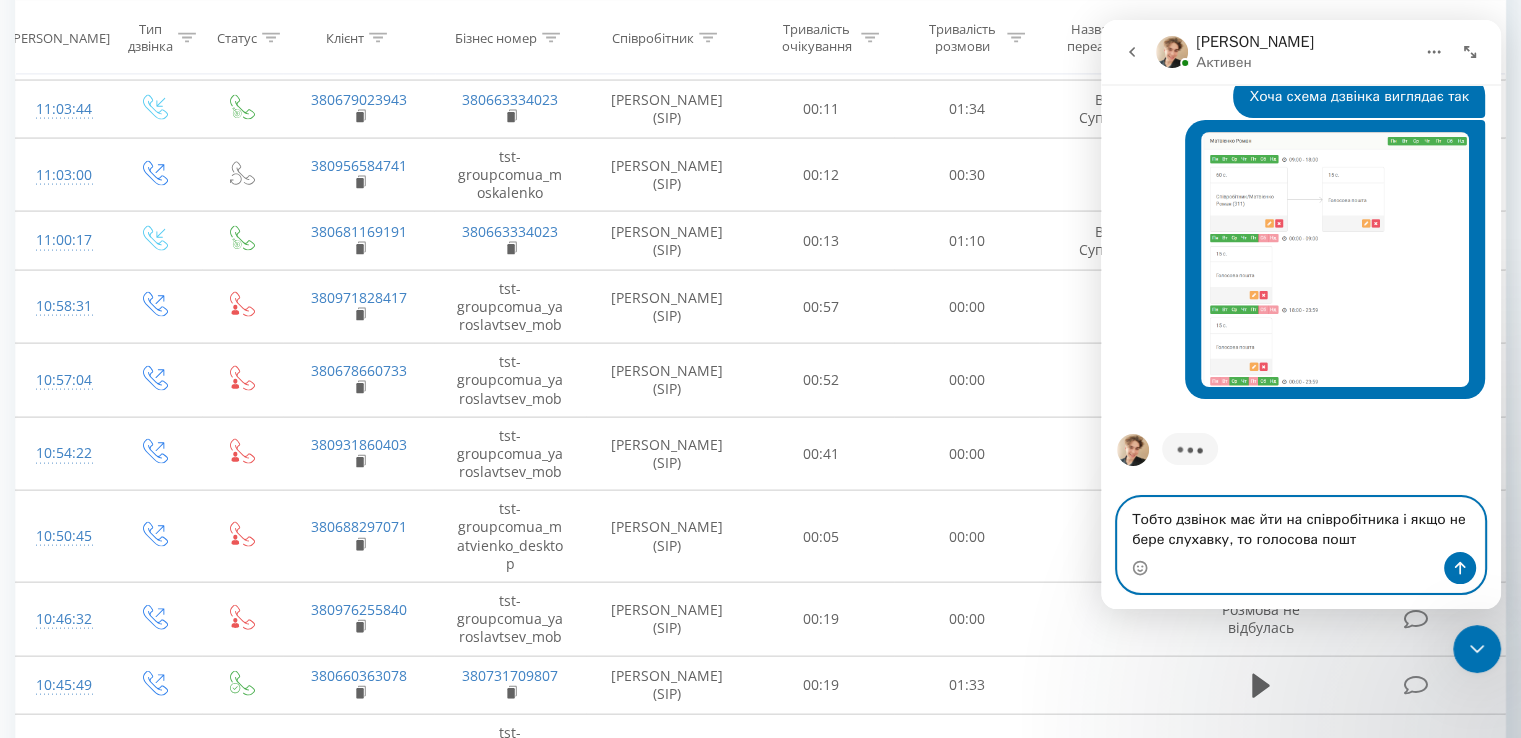 type on "Тобто дзвінок має йти на співробітника і якщо не бере слухавку, то голосова пошта" 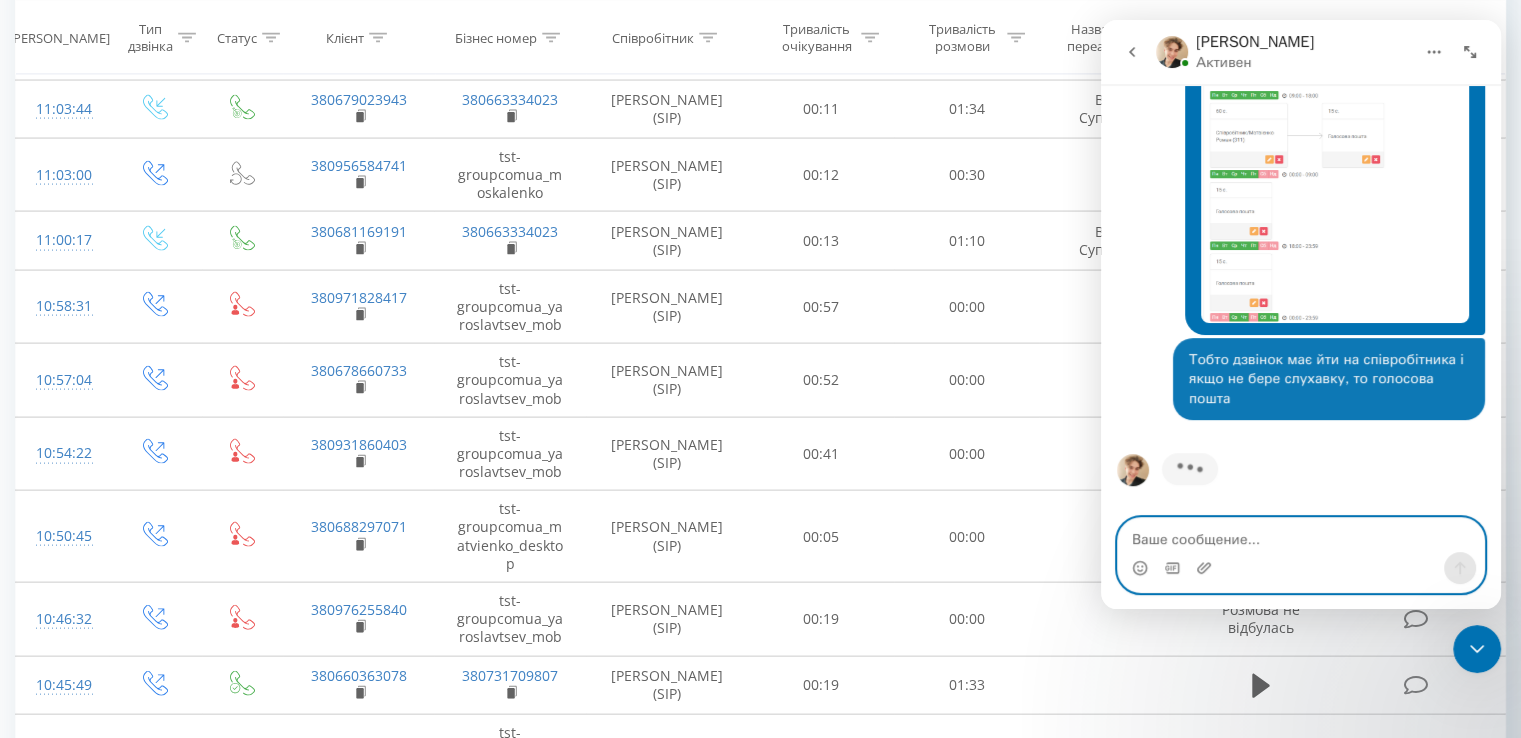 scroll, scrollTop: 771, scrollLeft: 0, axis: vertical 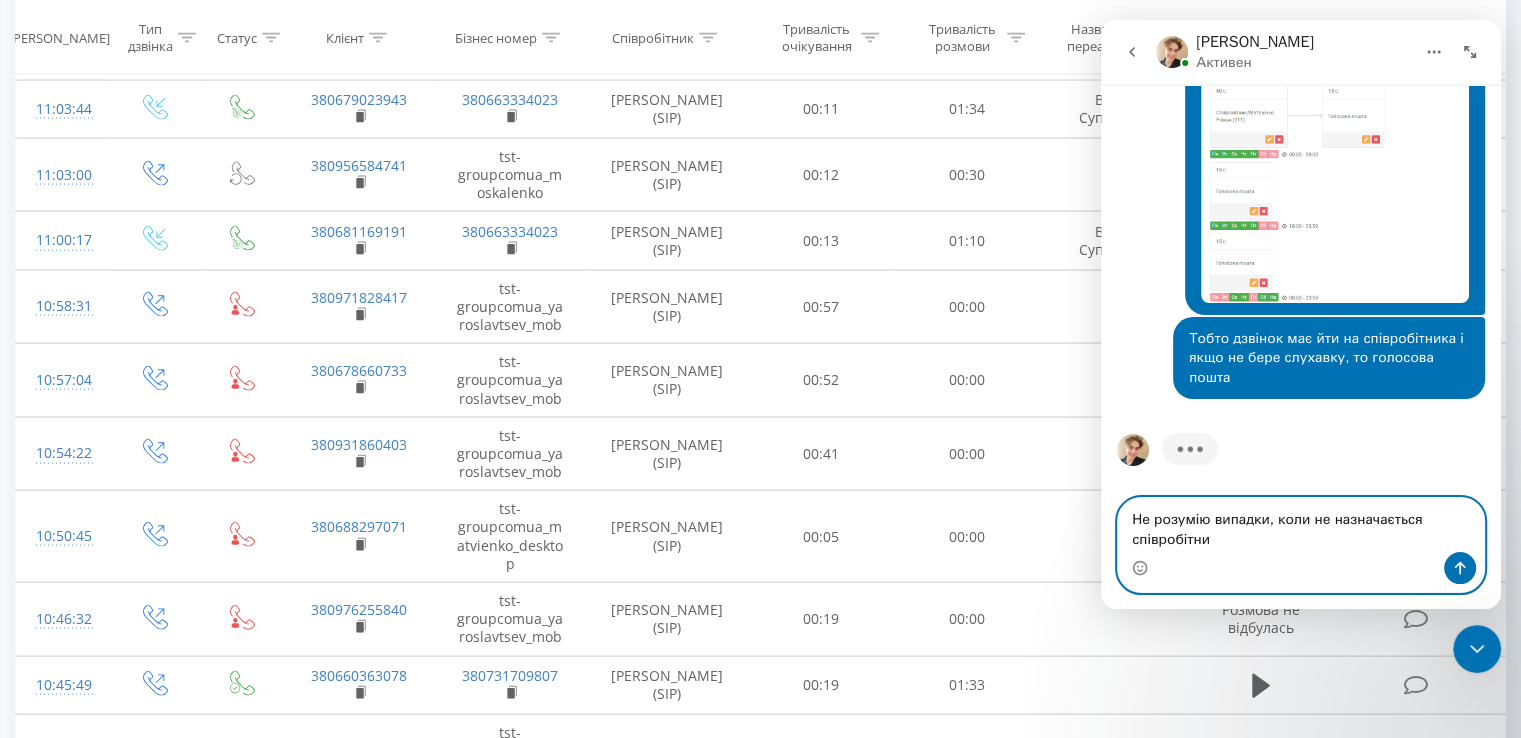 type on "Не розумію випадки, коли не назначається співробітник" 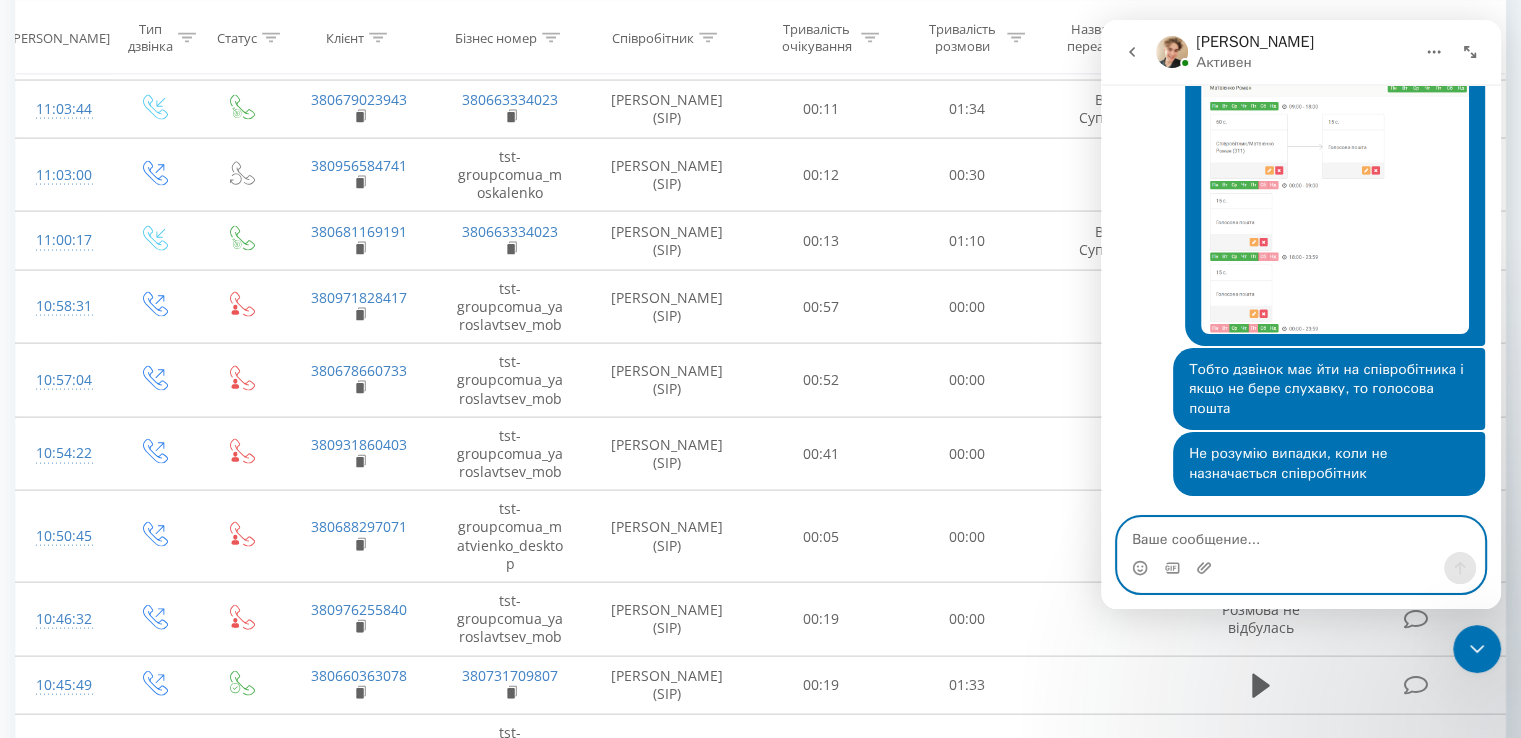 scroll, scrollTop: 759, scrollLeft: 0, axis: vertical 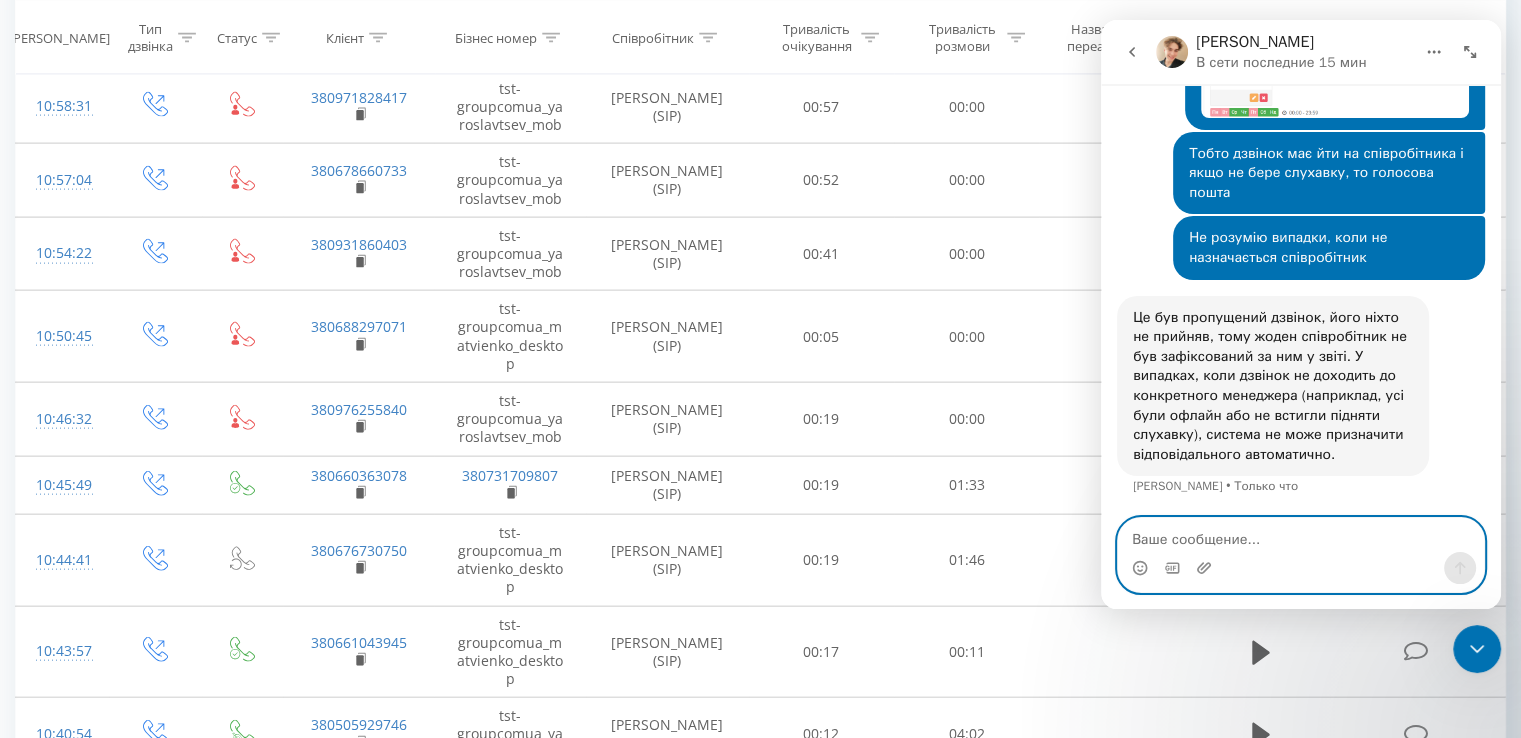 click at bounding box center (1301, 535) 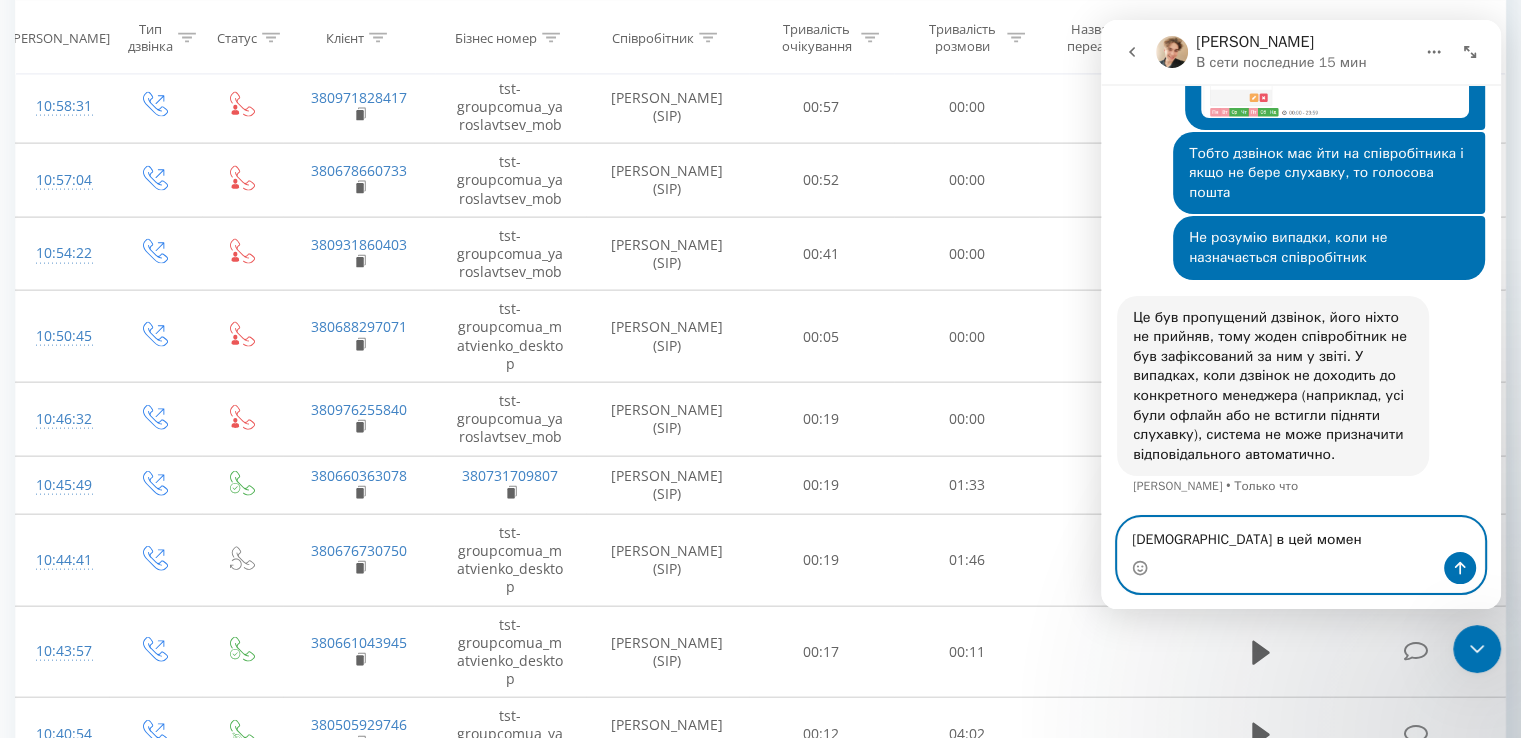 type on "[DEMOGRAPHIC_DATA] в цей момент" 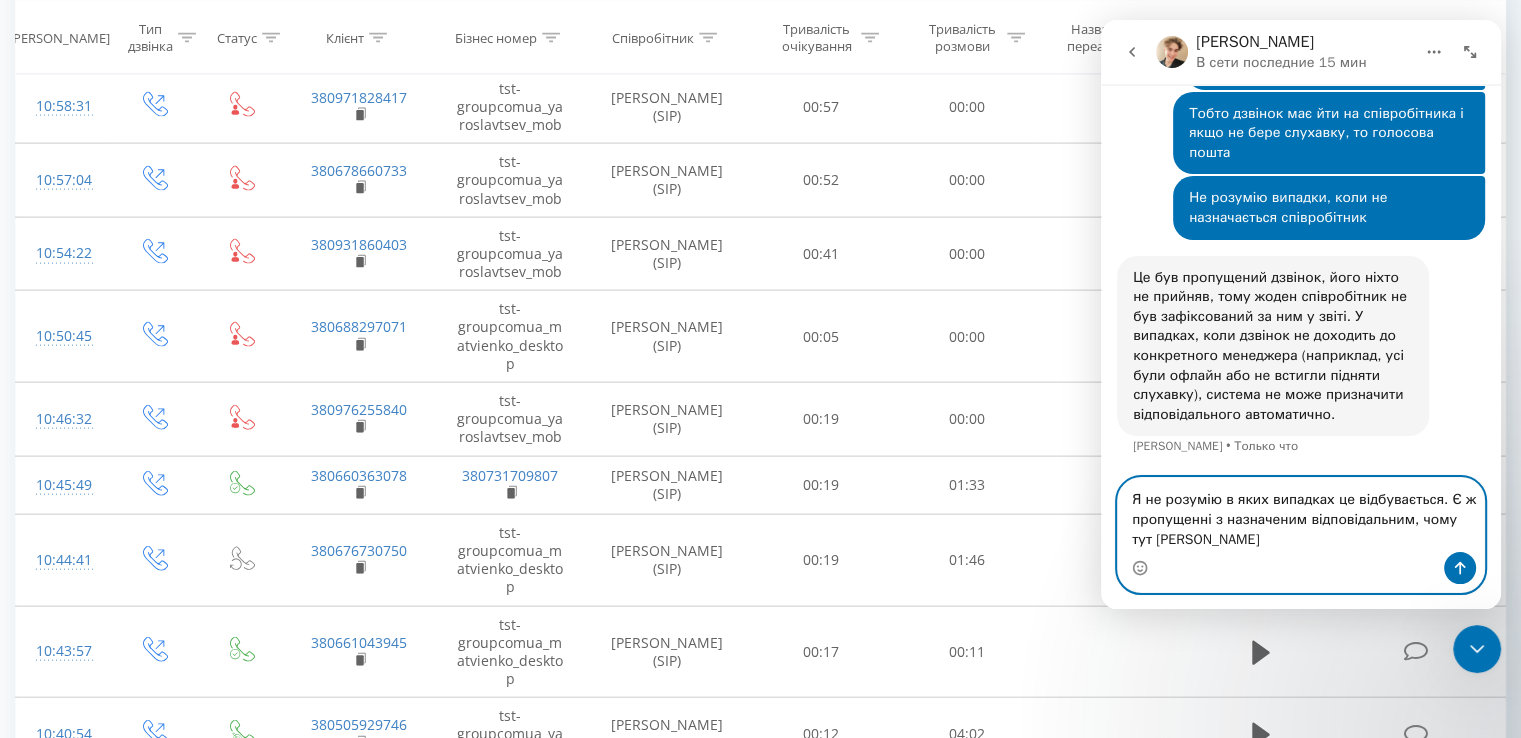 scroll, scrollTop: 996, scrollLeft: 0, axis: vertical 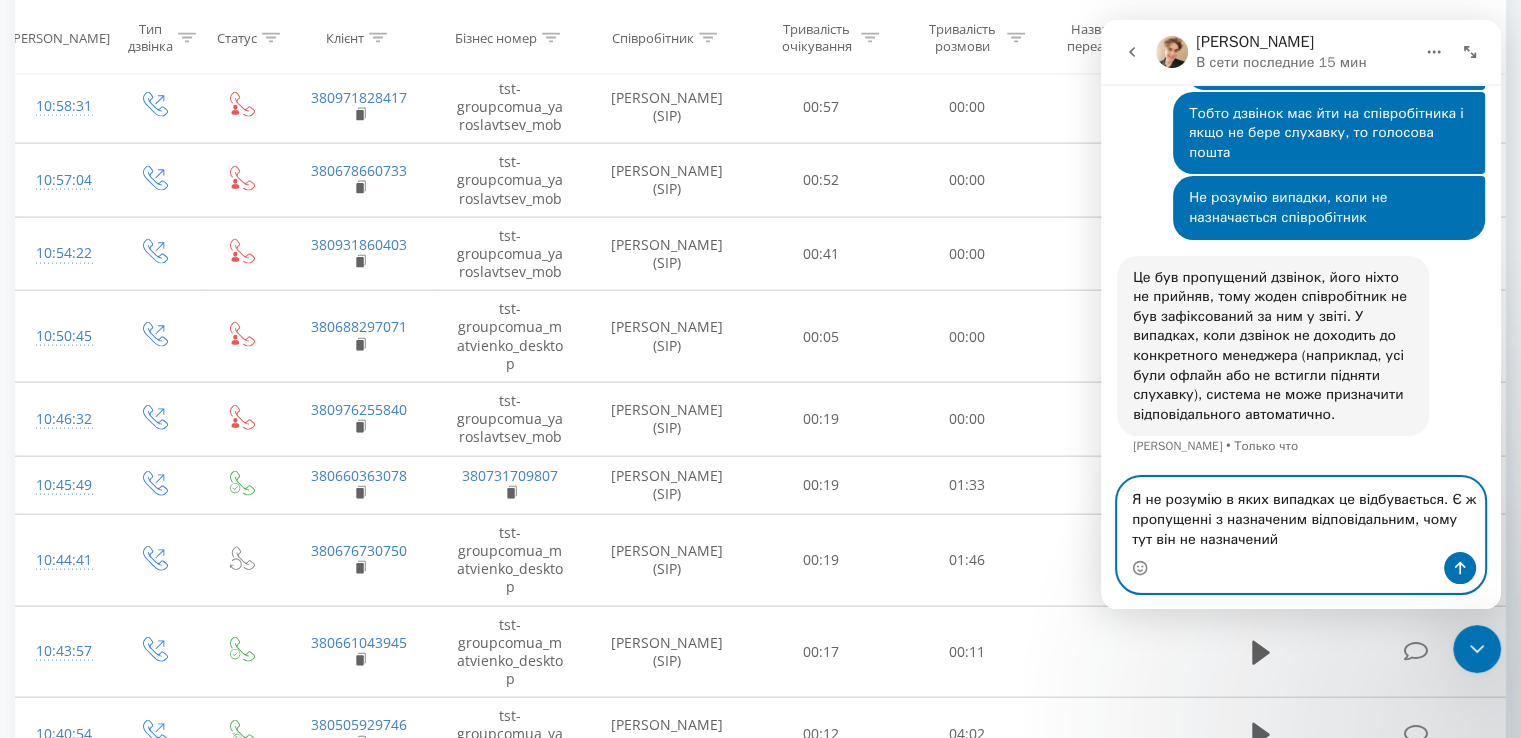 type on "Я не розумію в яких випадках це відбувається. Є ж пропущенні з назначеним відповідальним, чому тут він не назначений?" 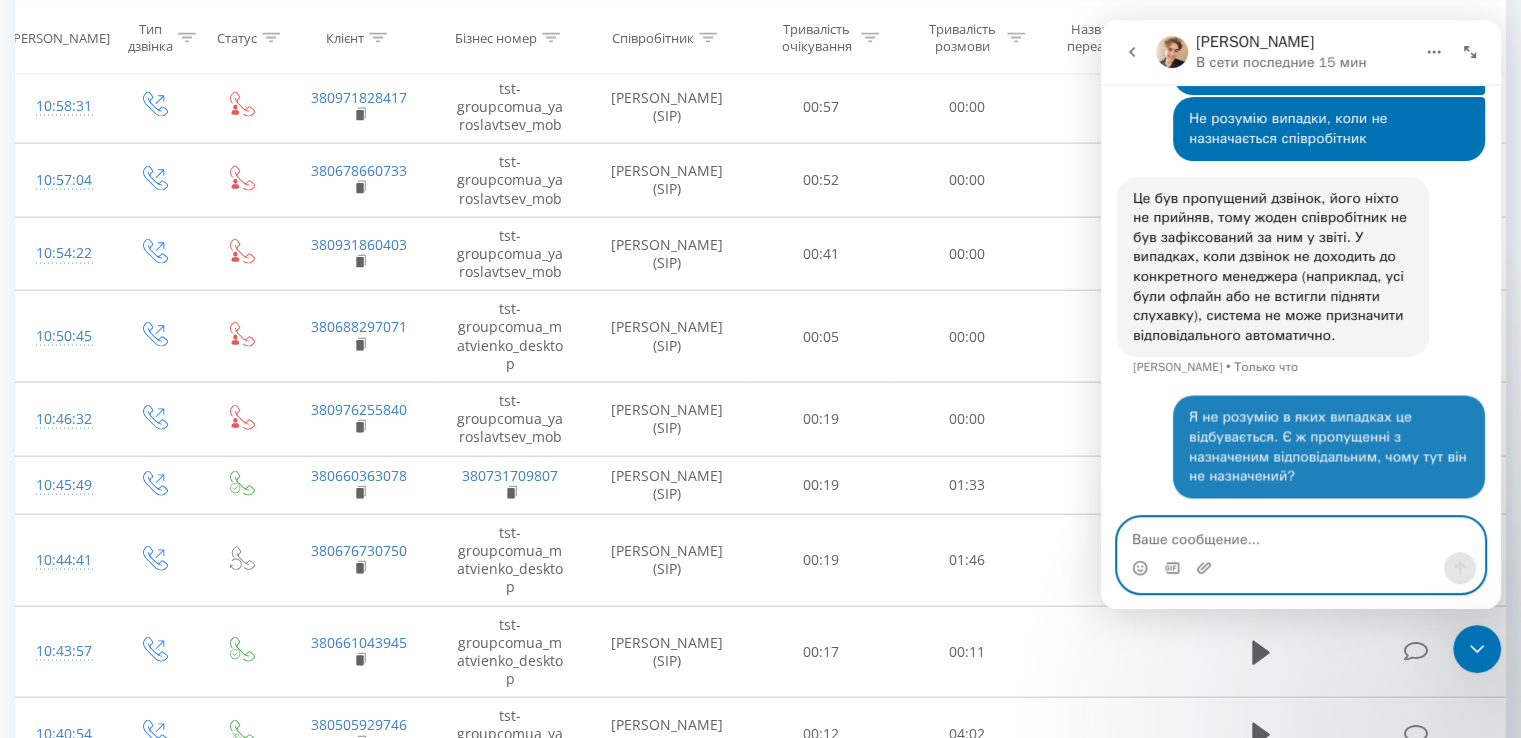 scroll, scrollTop: 1074, scrollLeft: 0, axis: vertical 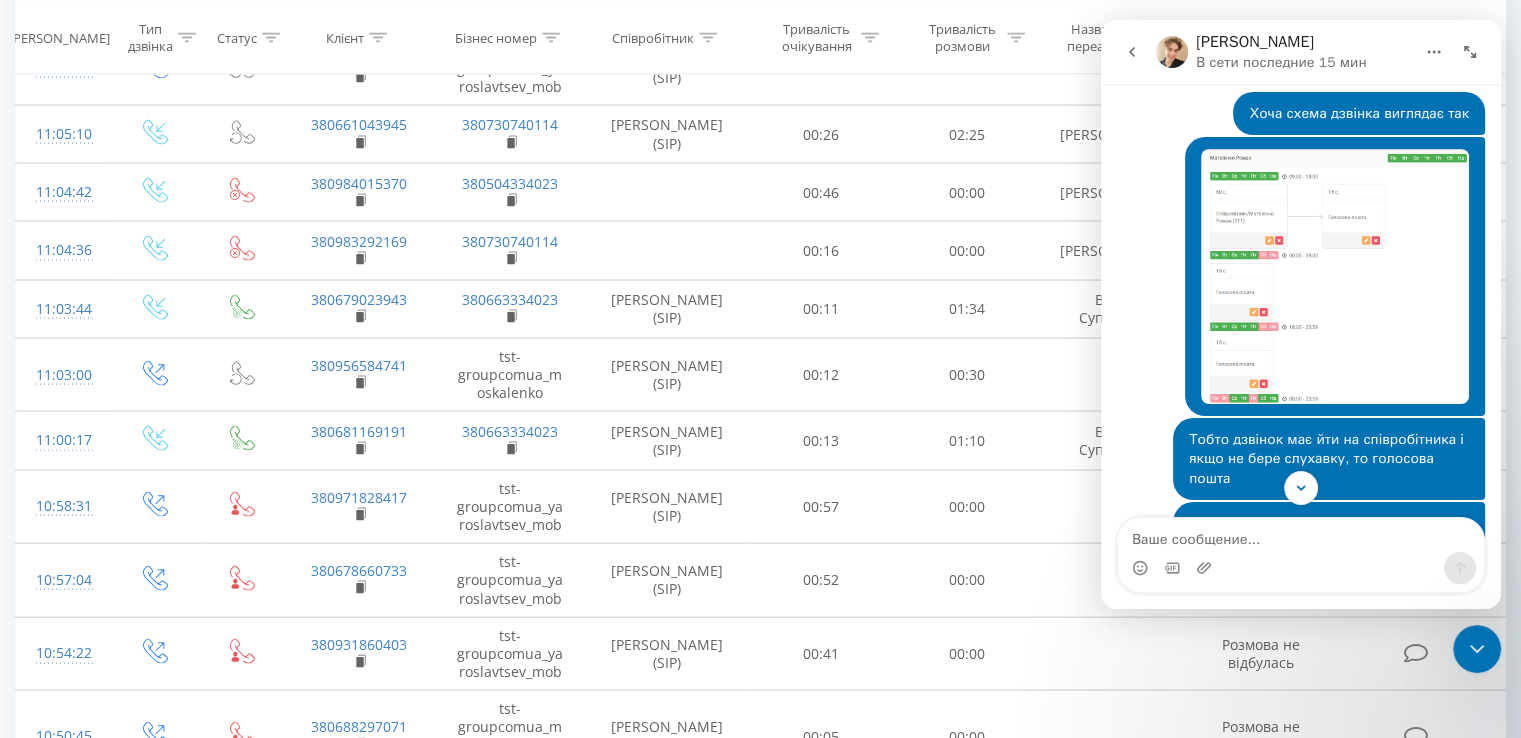 click at bounding box center [1335, -8] 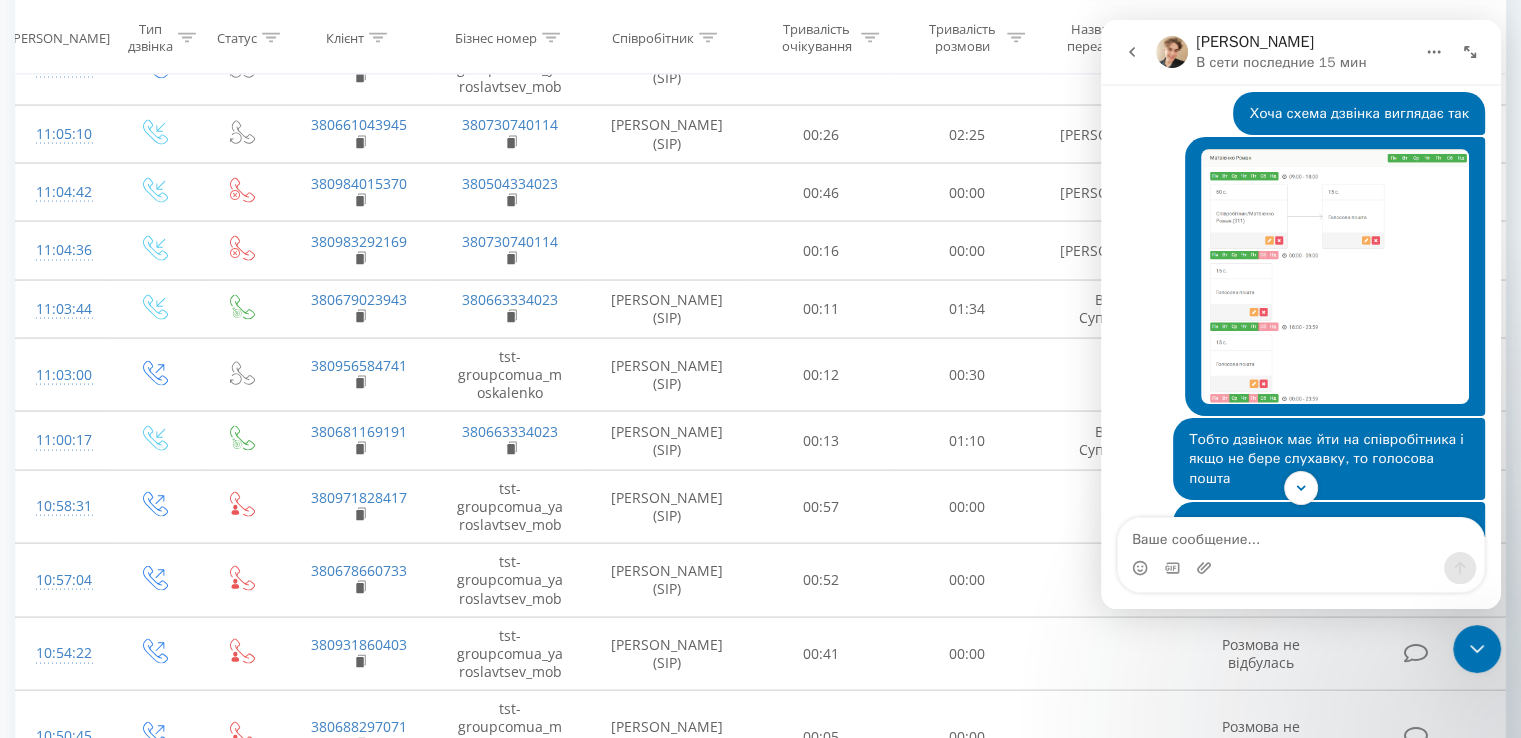 scroll, scrollTop: 0, scrollLeft: 0, axis: both 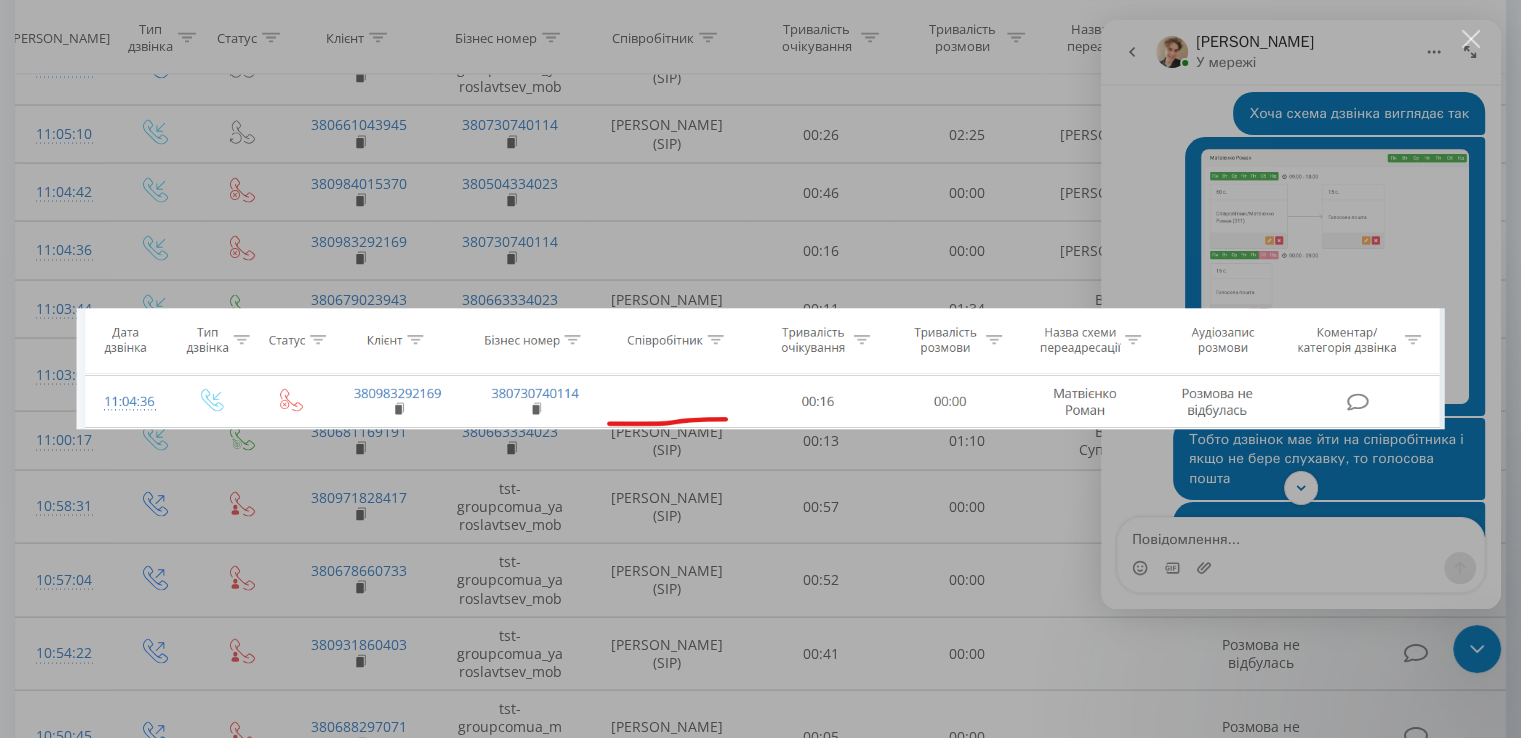 click at bounding box center [760, 369] 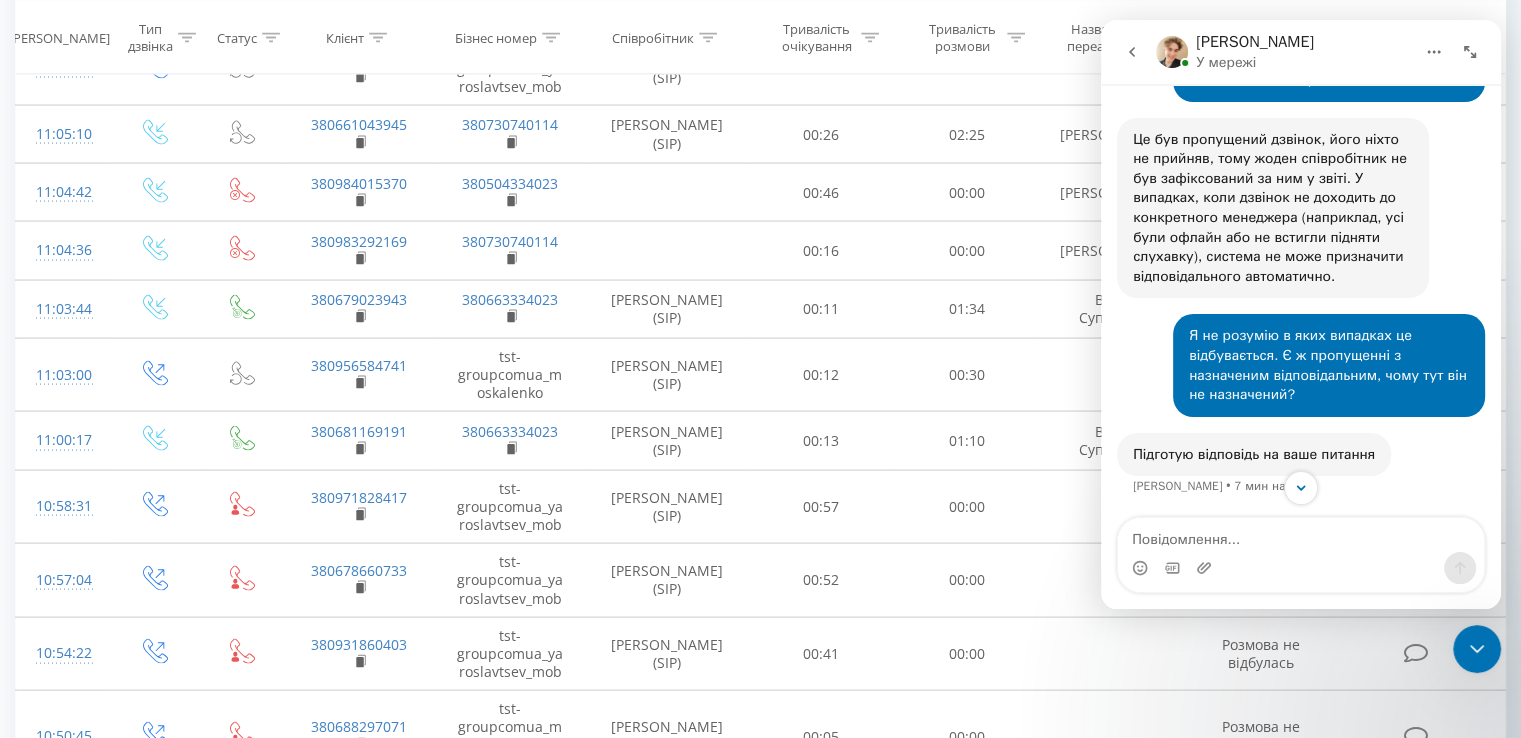 scroll, scrollTop: 1133, scrollLeft: 0, axis: vertical 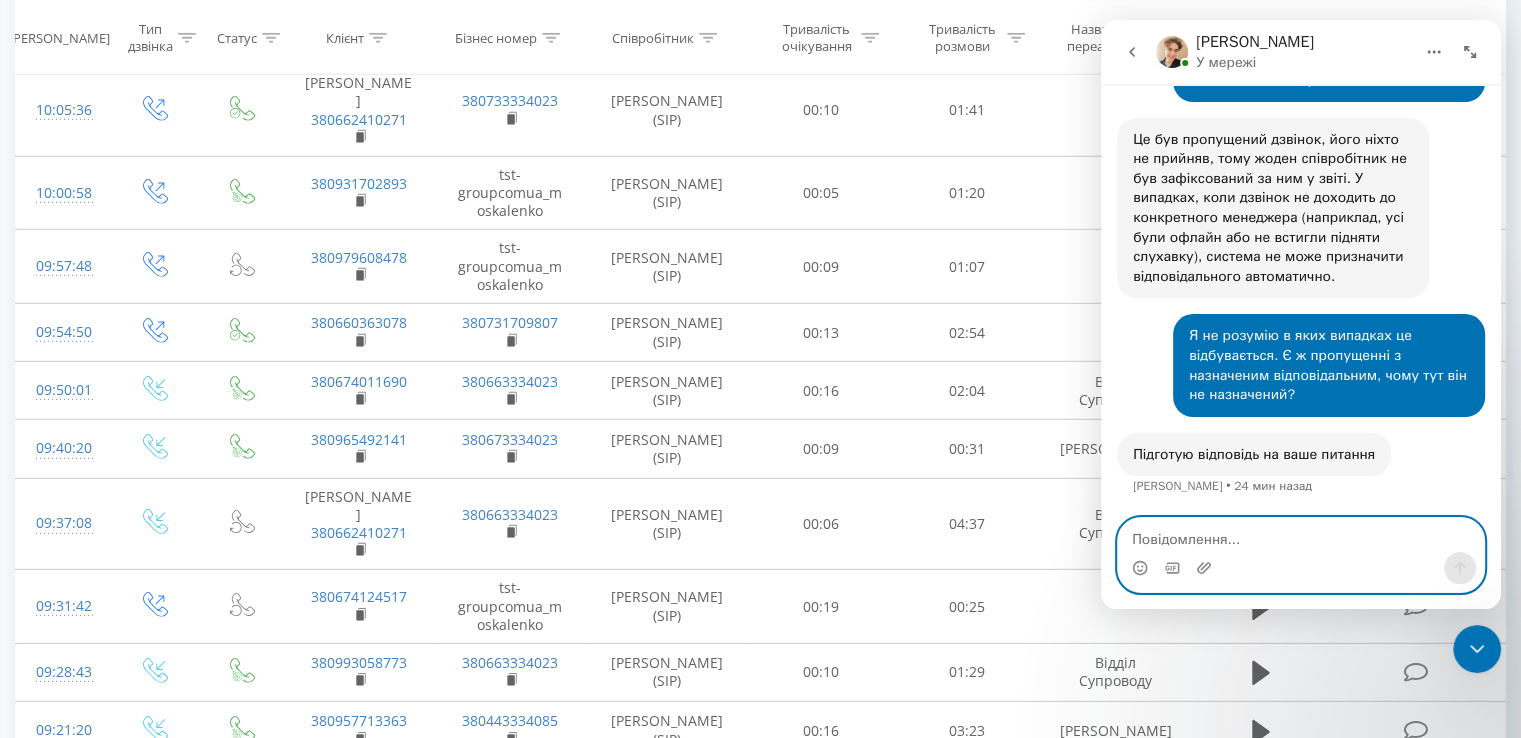 click at bounding box center [1301, 535] 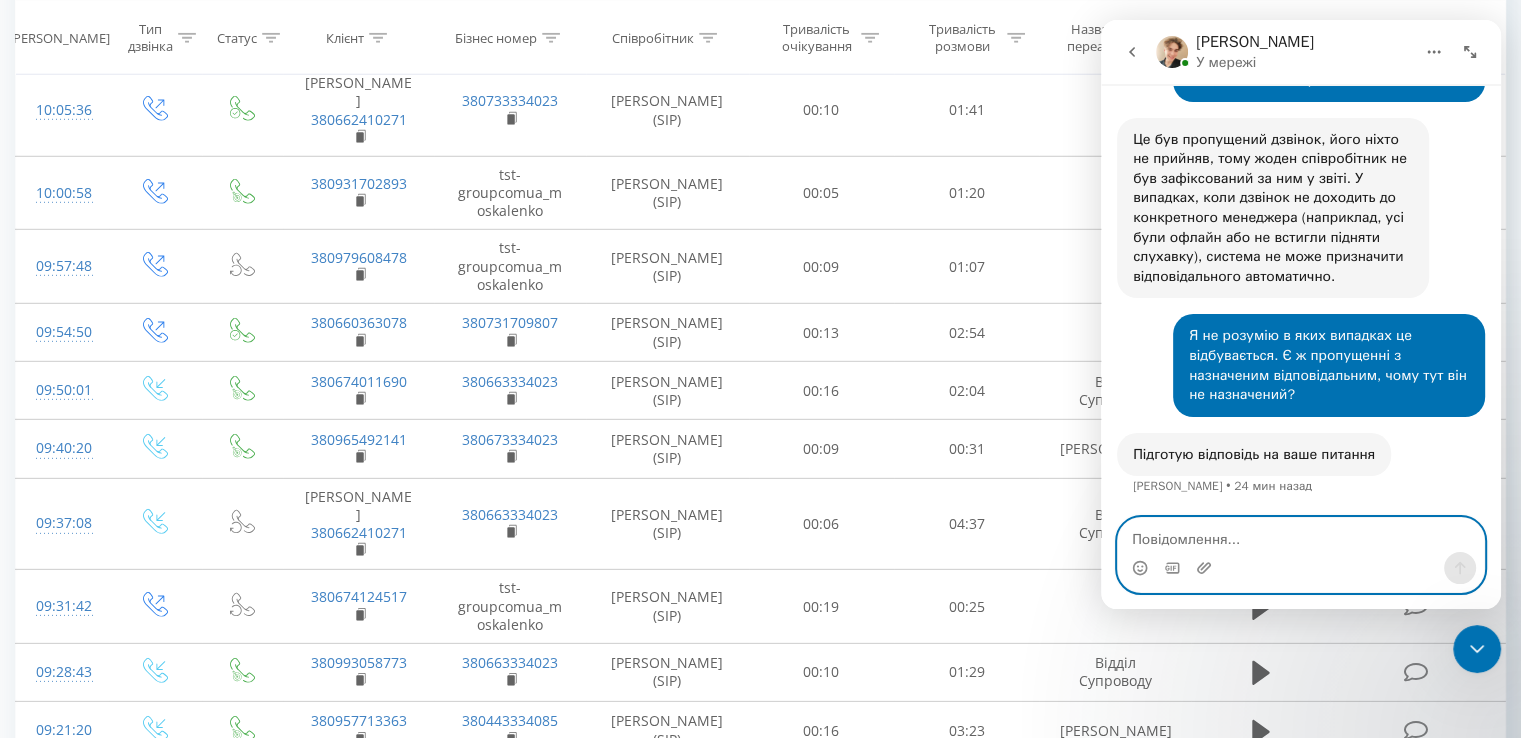 type on "[PERSON_NAME]" 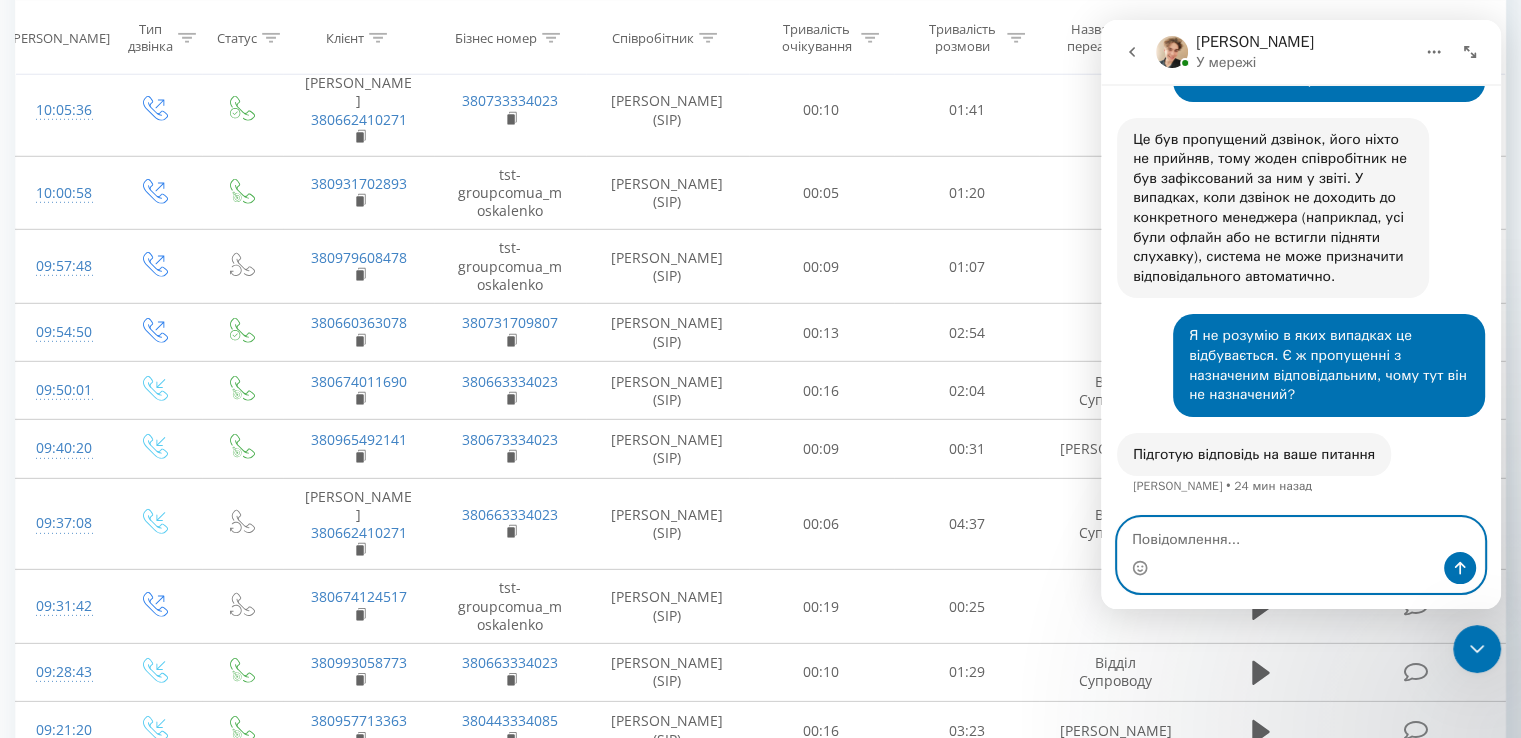 type on "я" 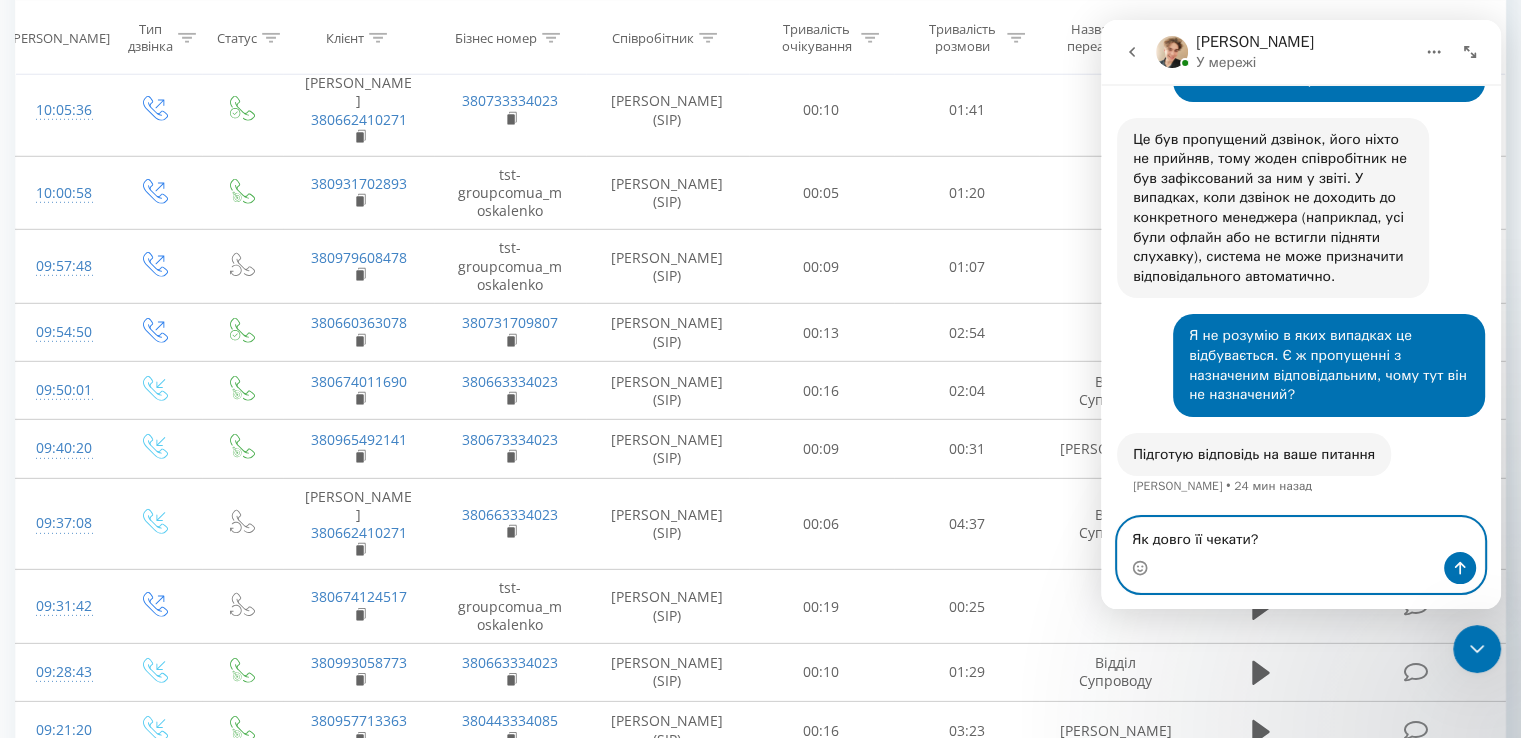 type on "Як довго її чекати?)" 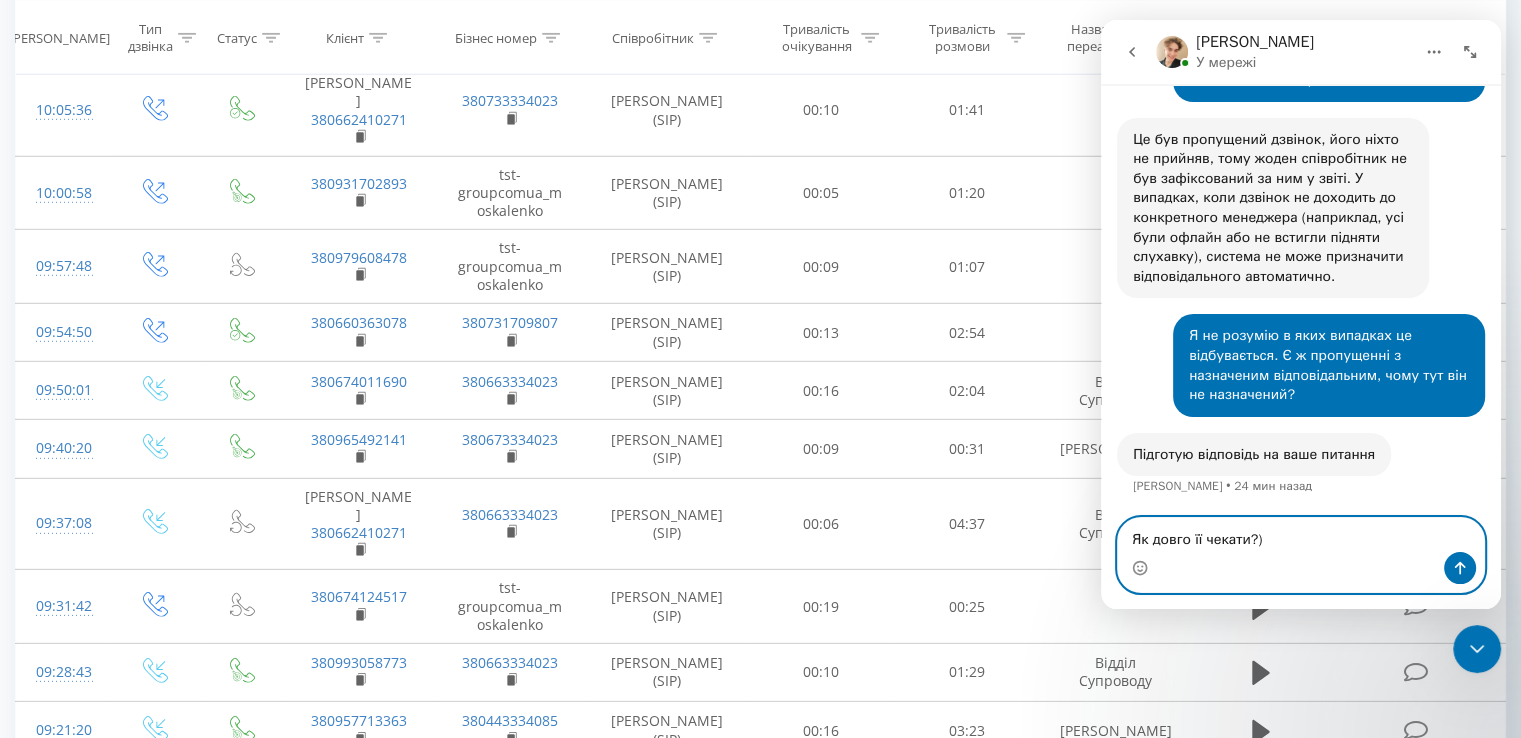 type 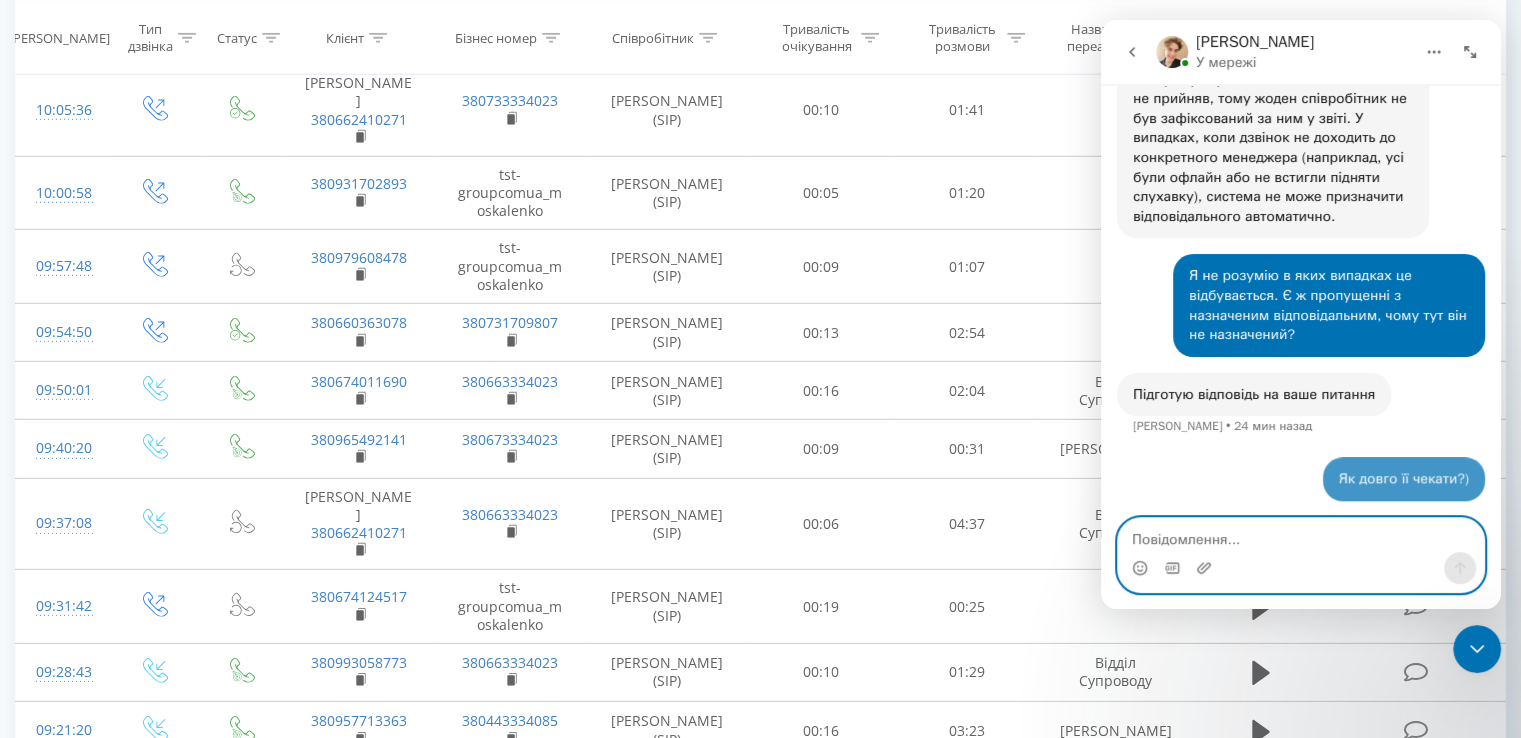 scroll, scrollTop: 1193, scrollLeft: 0, axis: vertical 